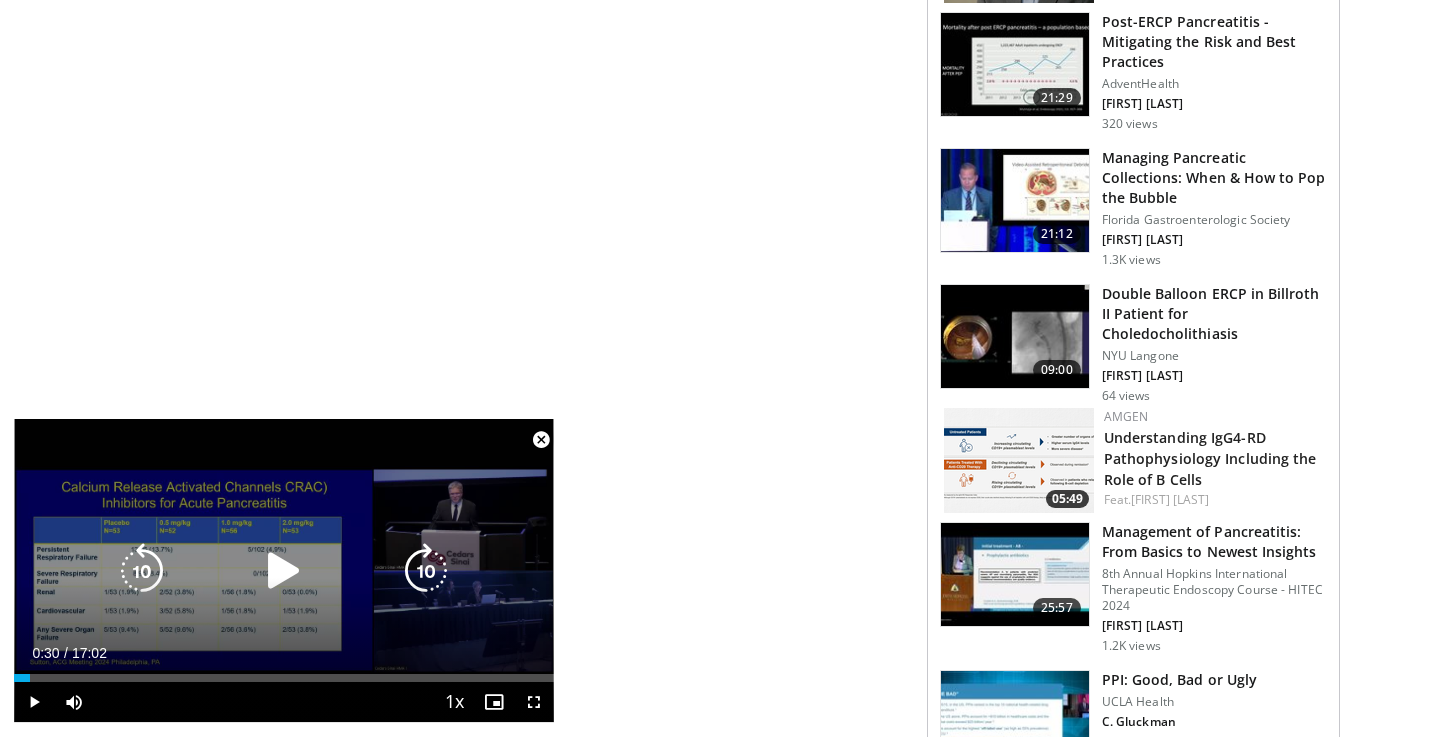 scroll, scrollTop: 0, scrollLeft: 0, axis: both 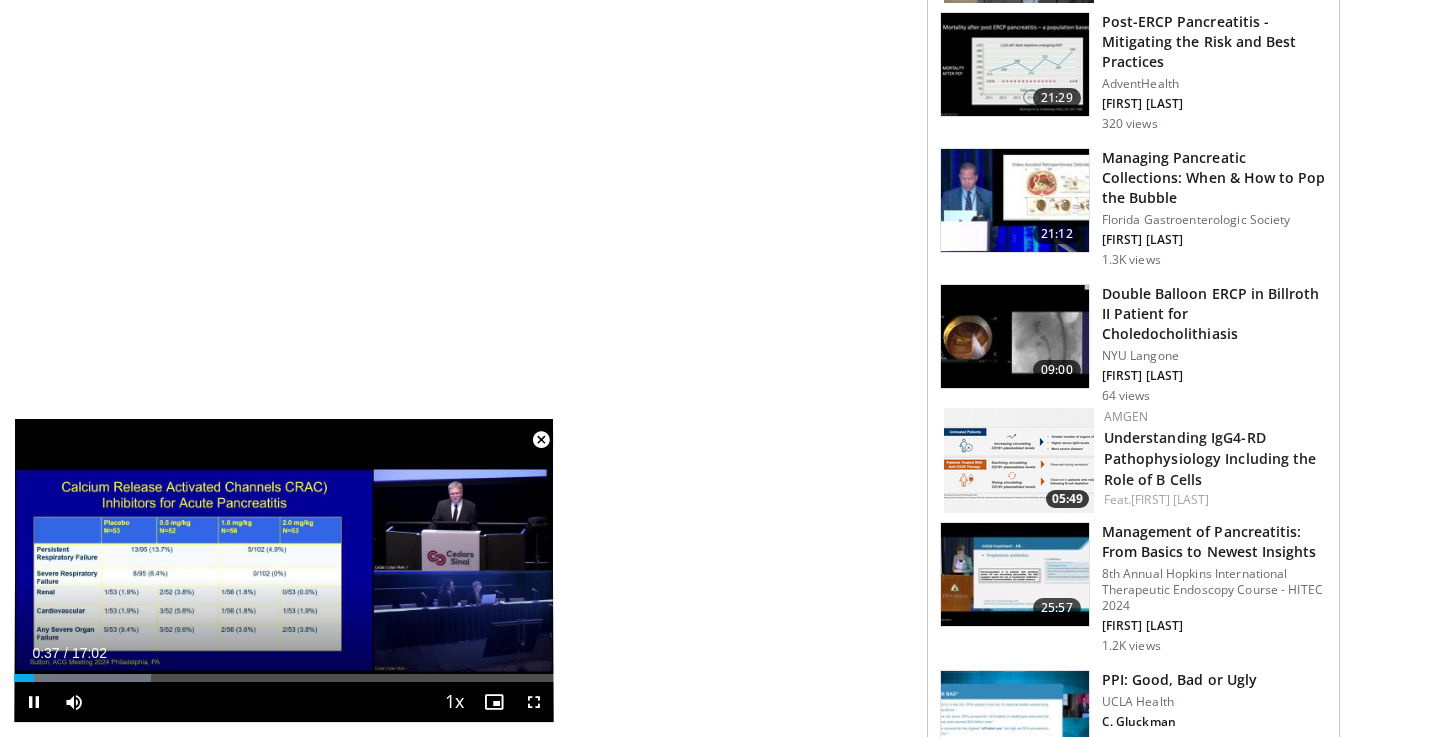 click at bounding box center [494, 702] 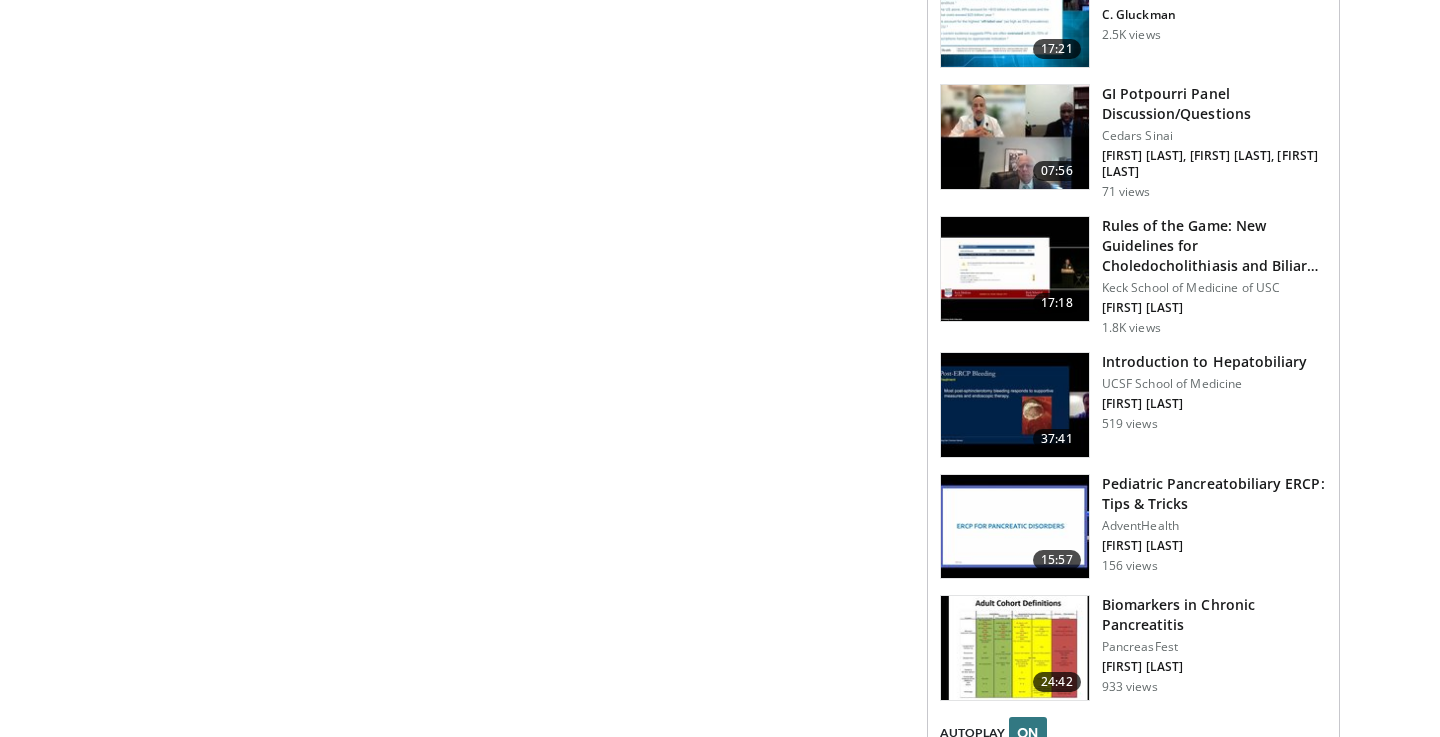 scroll, scrollTop: 2084, scrollLeft: 0, axis: vertical 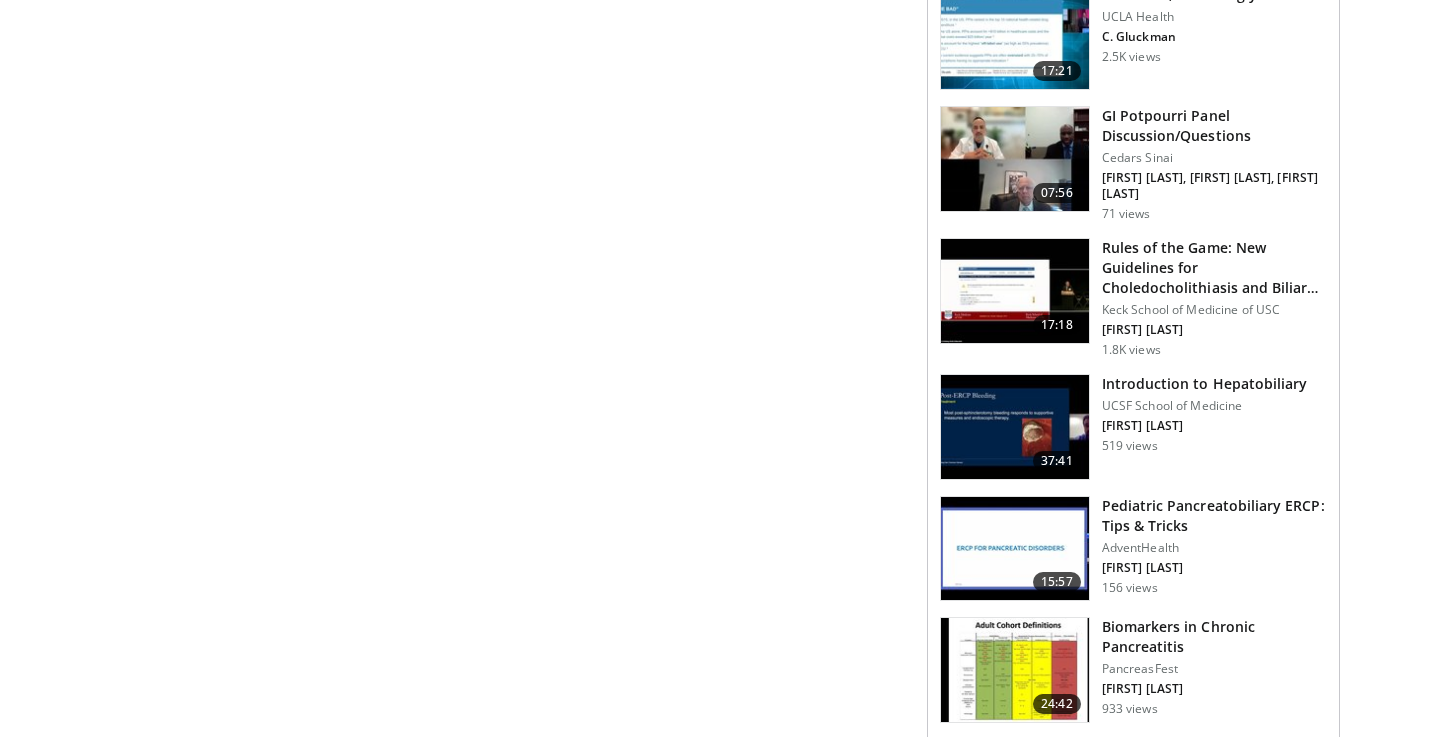 click at bounding box center (1015, 291) 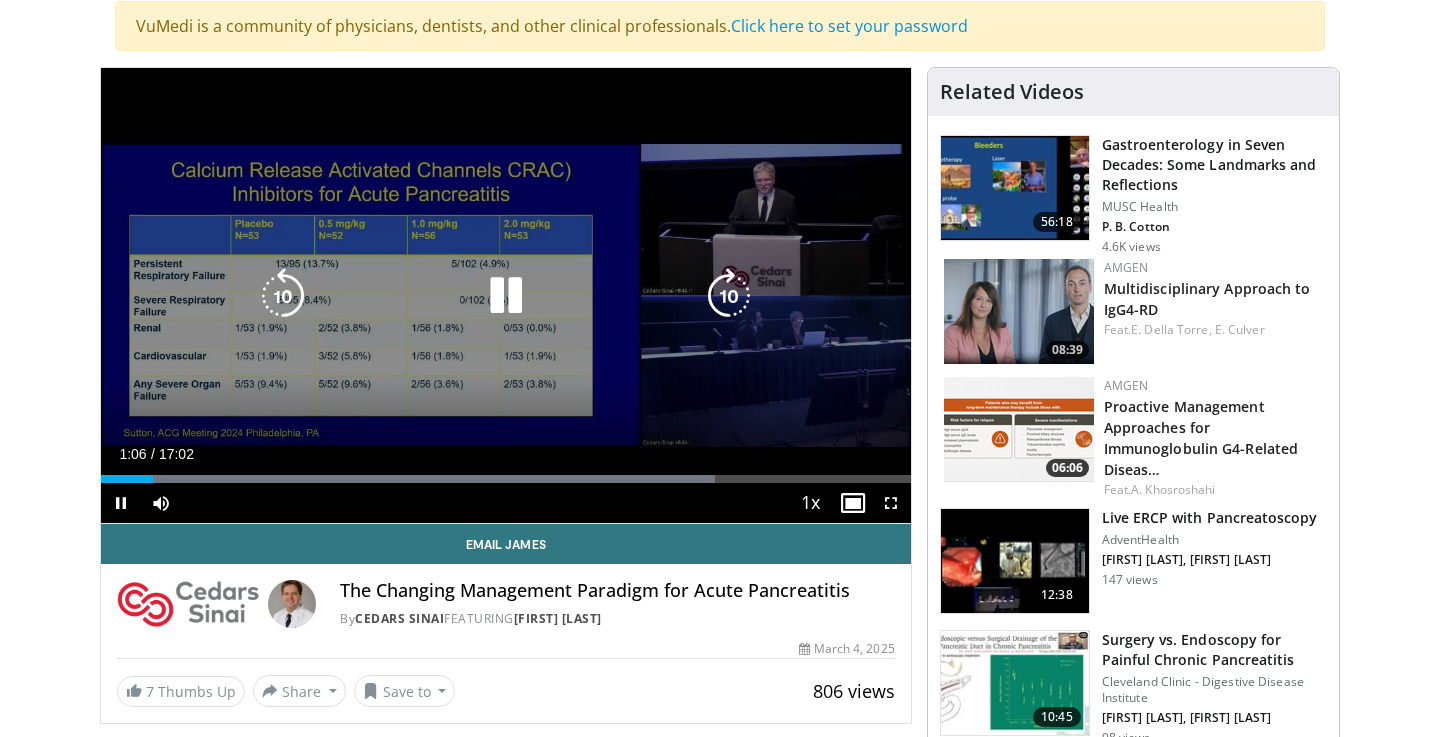 scroll, scrollTop: 145, scrollLeft: 0, axis: vertical 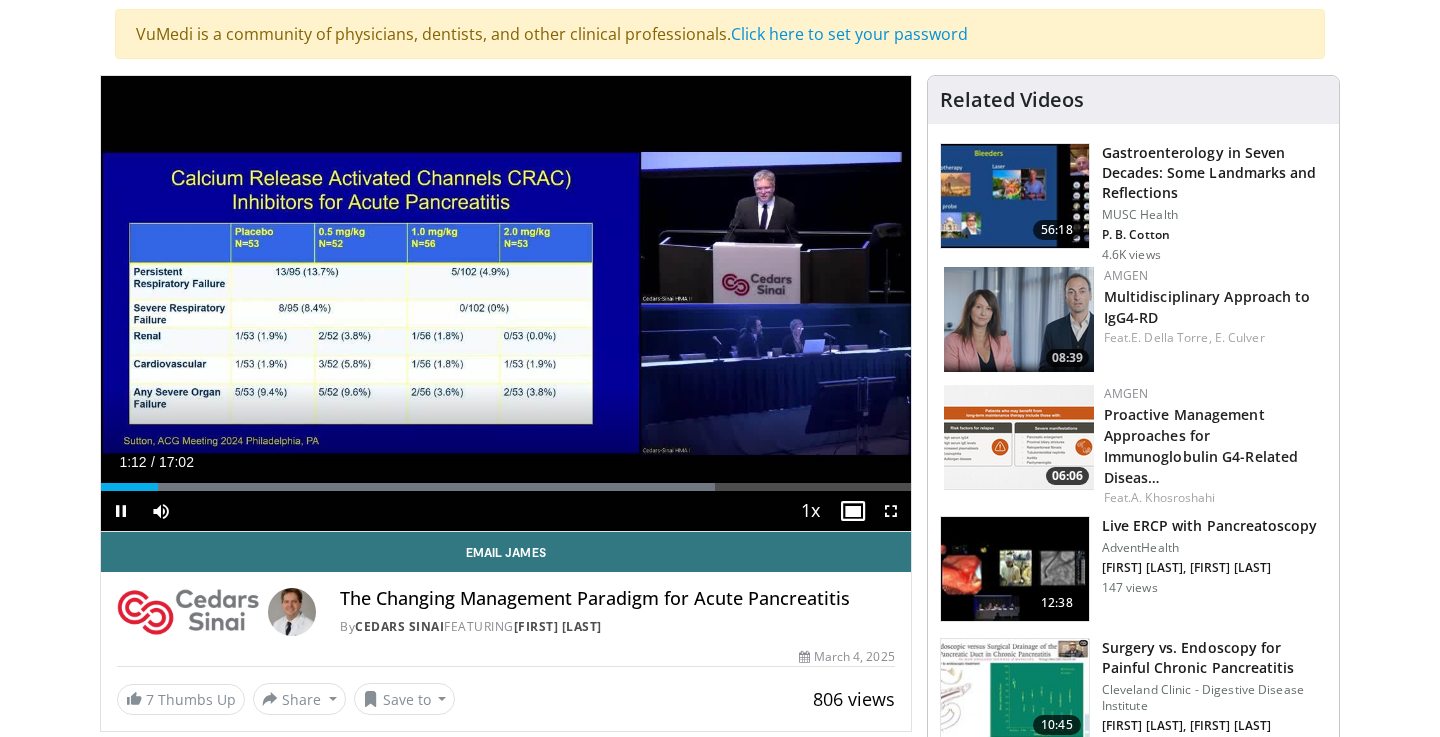 click at bounding box center [851, 511] 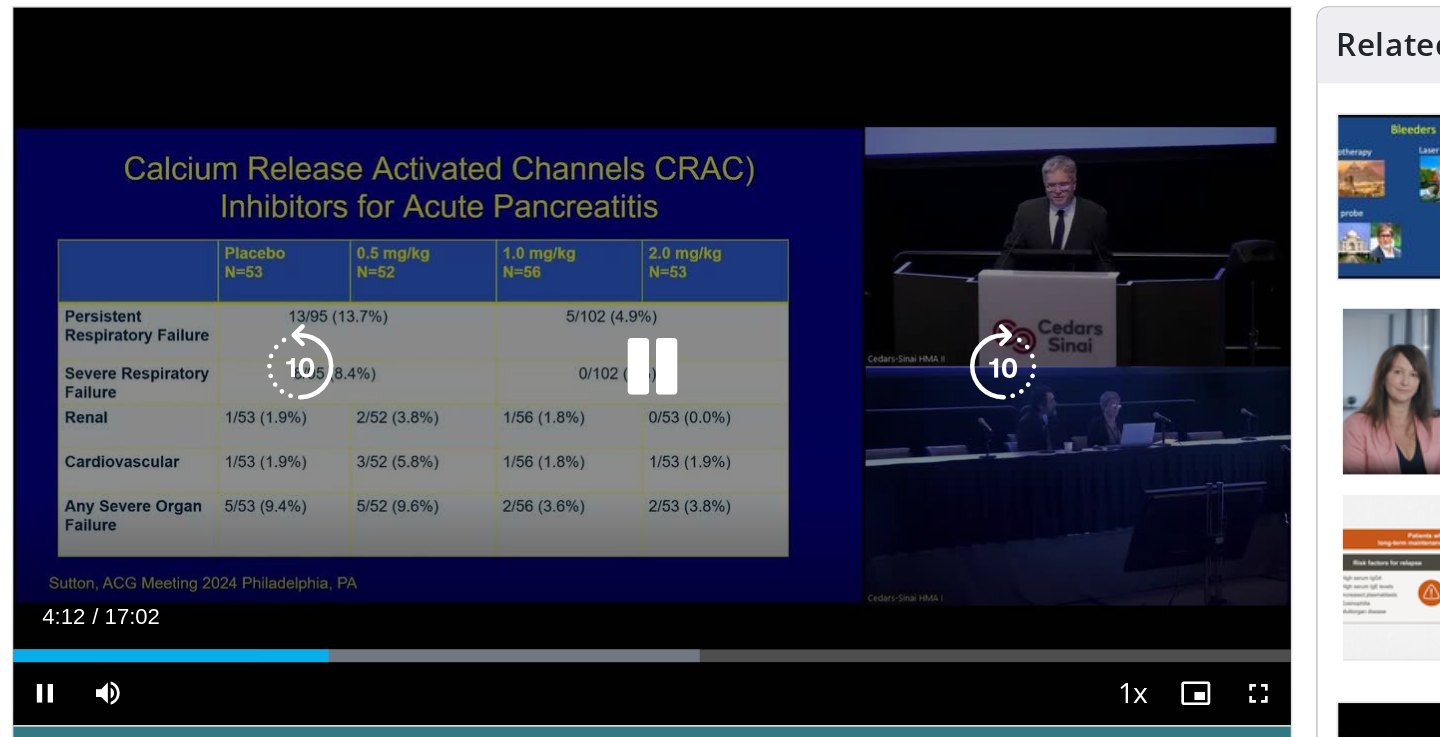 click on "10 seconds
Tap to unmute" at bounding box center [506, 303] 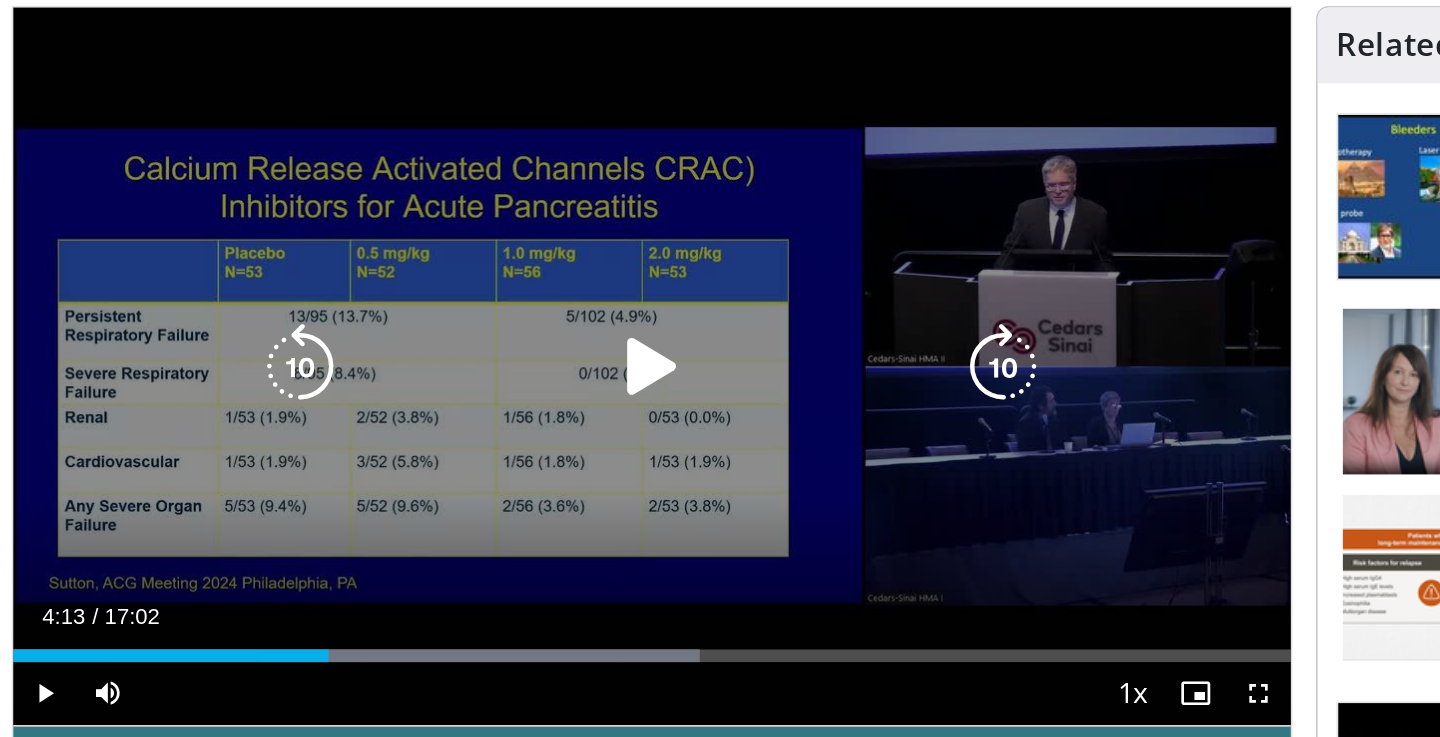 click on "10 seconds
Tap to unmute" at bounding box center [506, 303] 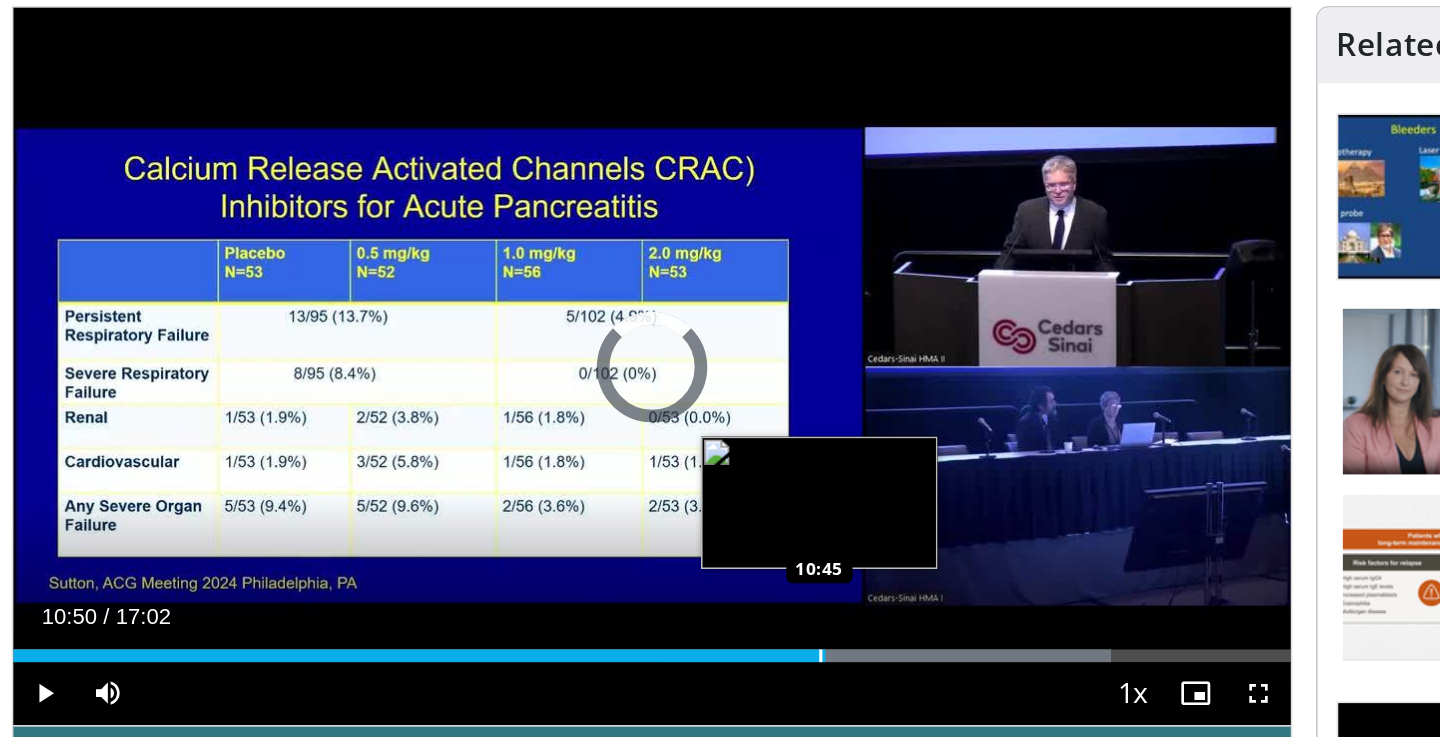 drag, startPoint x: 606, startPoint y: 415, endPoint x: 578, endPoint y: 416, distance: 28.01785 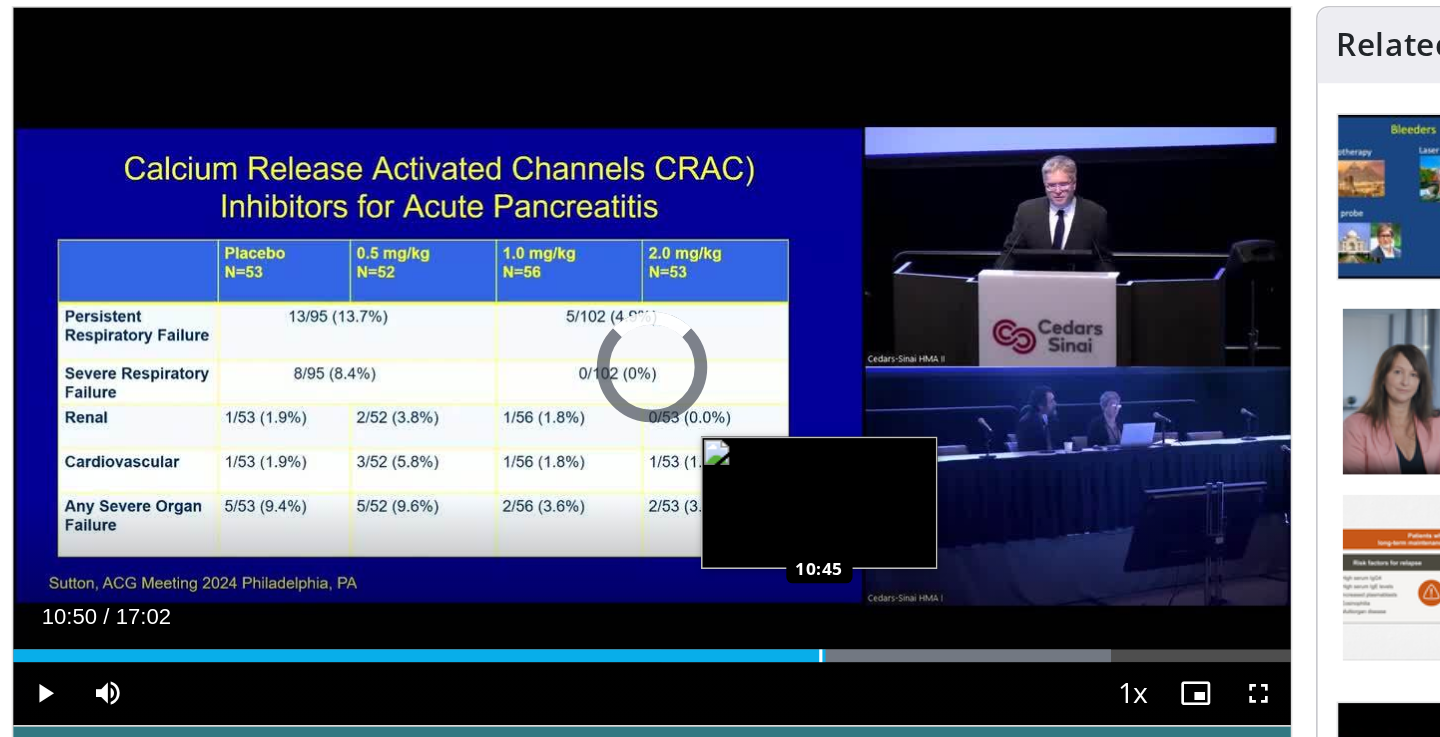 click at bounding box center (654, 487) 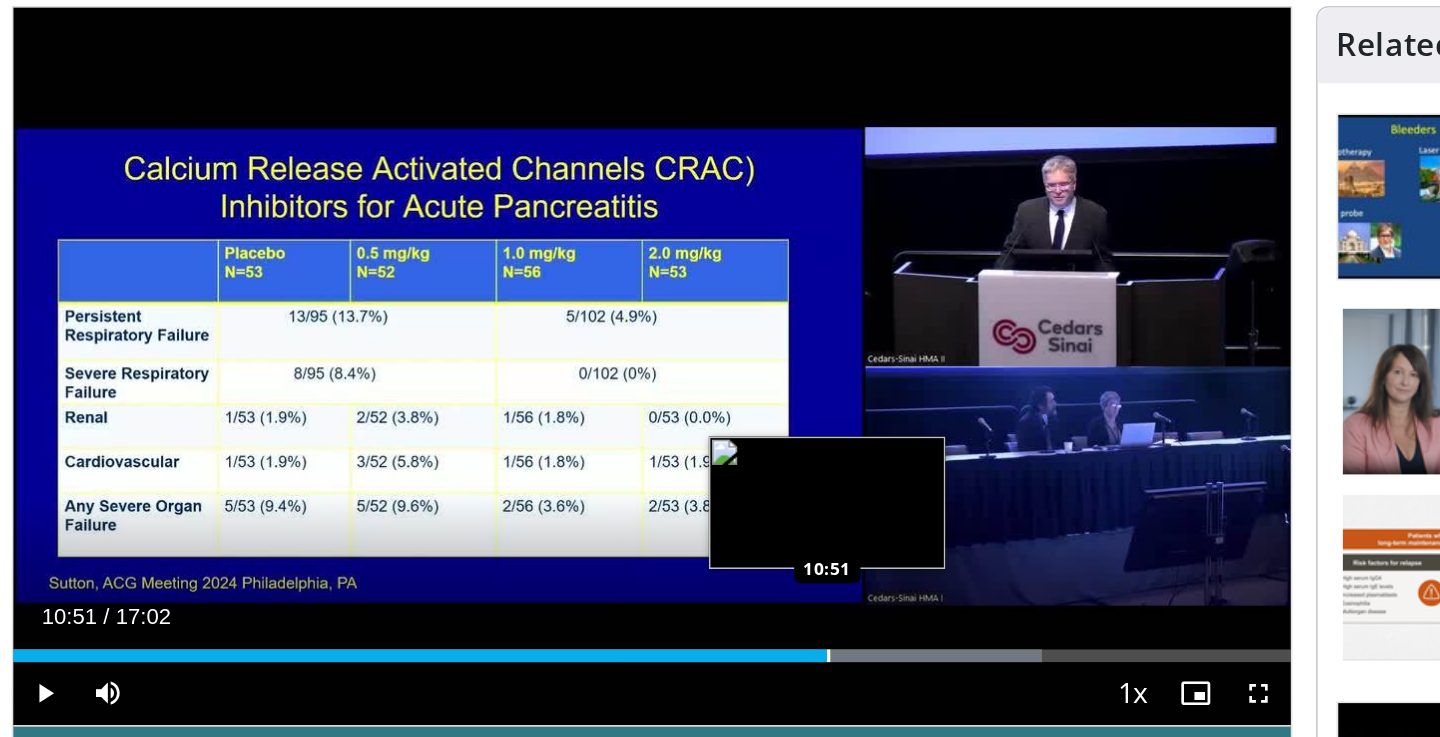click at bounding box center (679, 487) 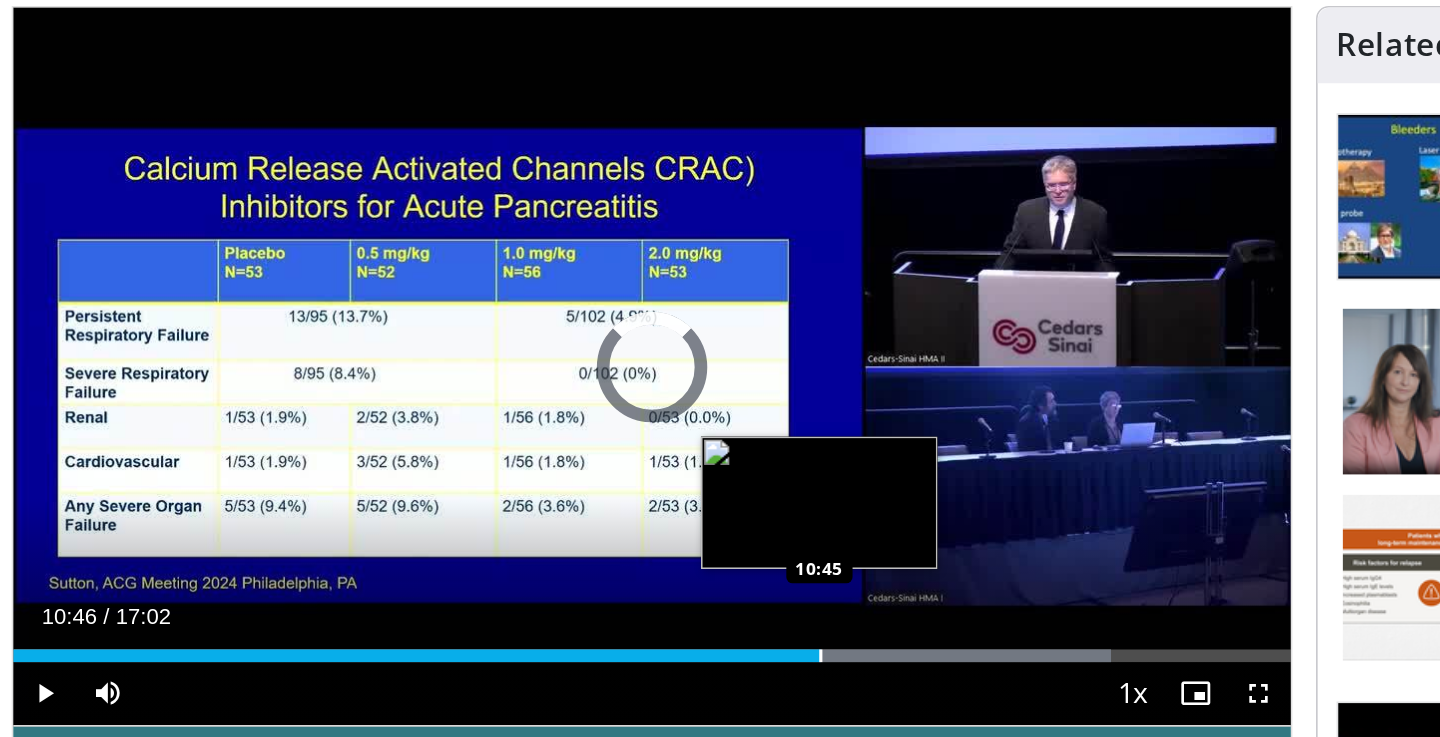 click on "Loaded :  86.02% 10:45 10:45" at bounding box center [506, 487] 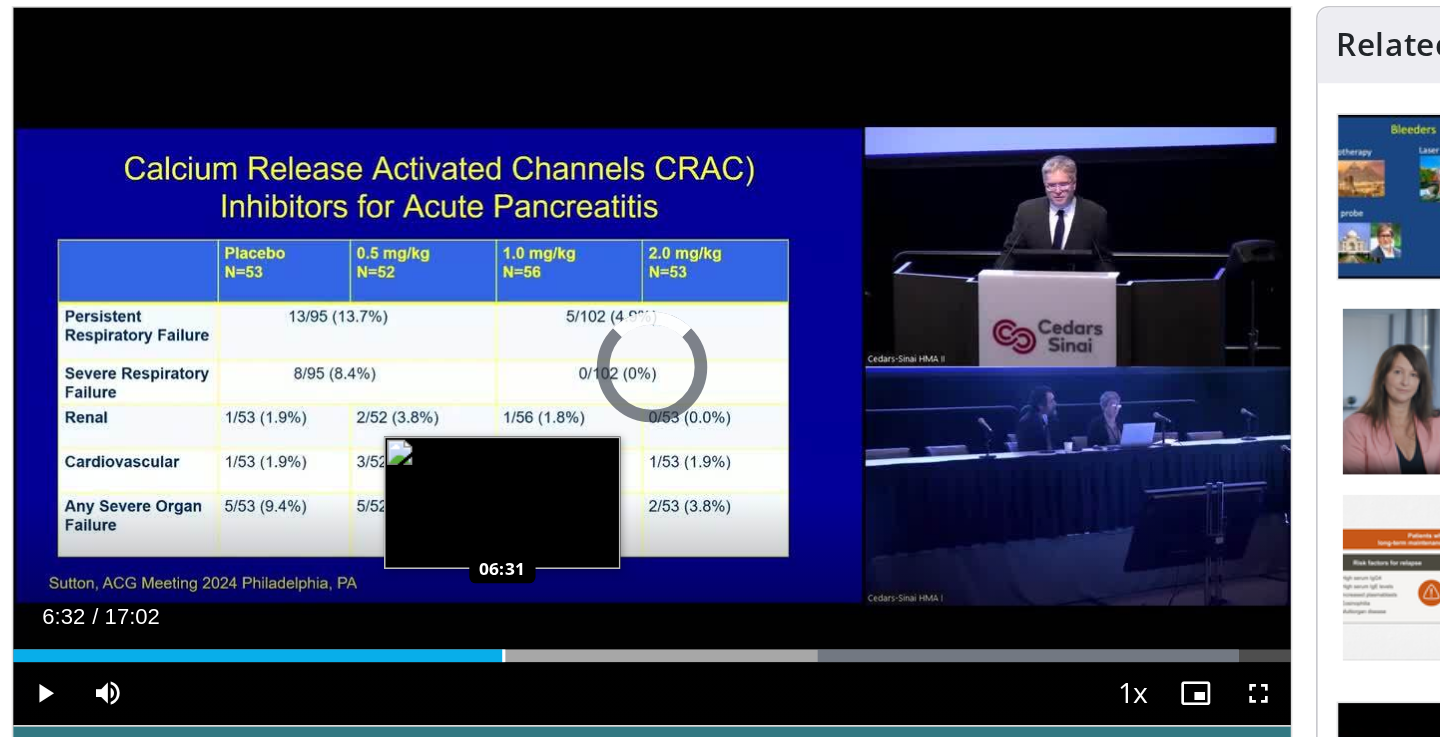 drag, startPoint x: 521, startPoint y: 415, endPoint x: 496, endPoint y: 416, distance: 25.019993 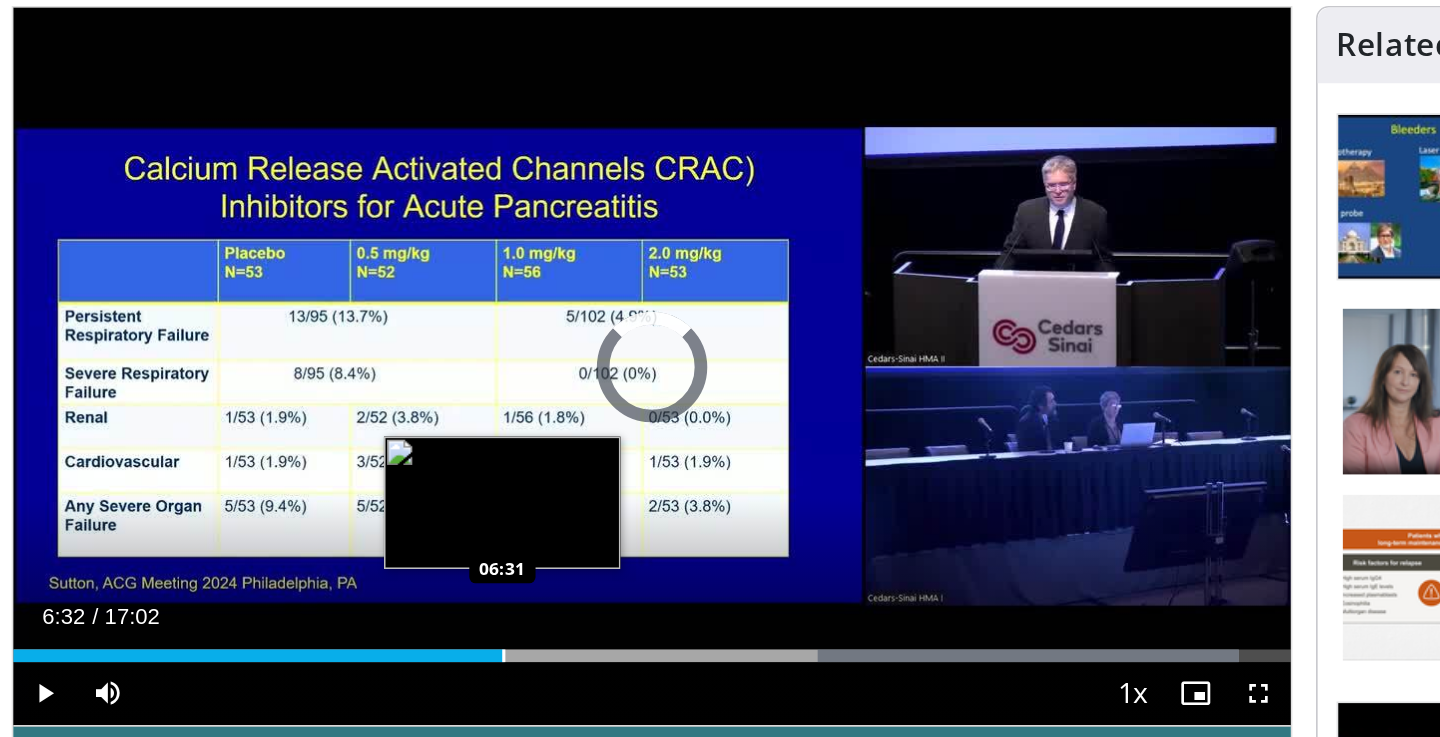 click on "Loaded :  95.99% 06:31 06:31" at bounding box center [506, 487] 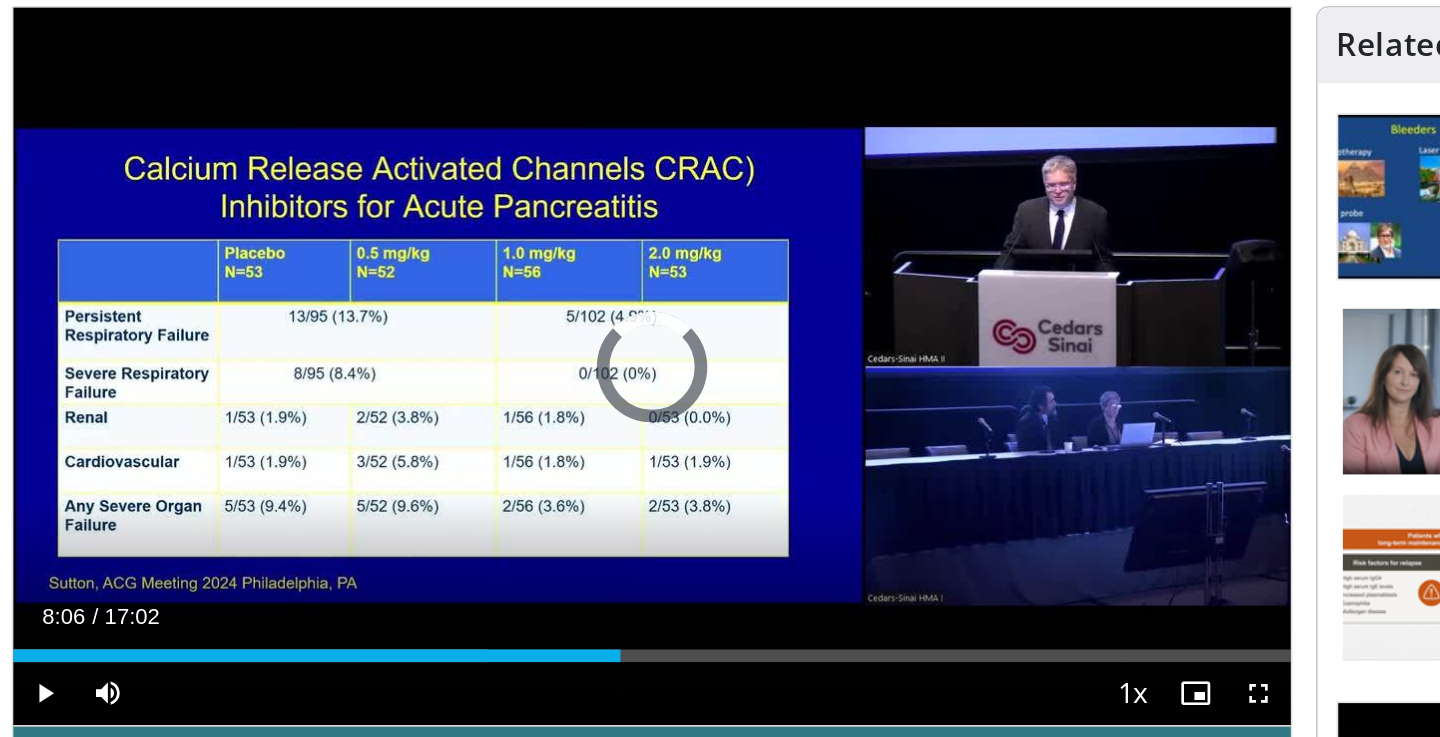 drag, startPoint x: 417, startPoint y: 415, endPoint x: 614, endPoint y: 399, distance: 197.64868 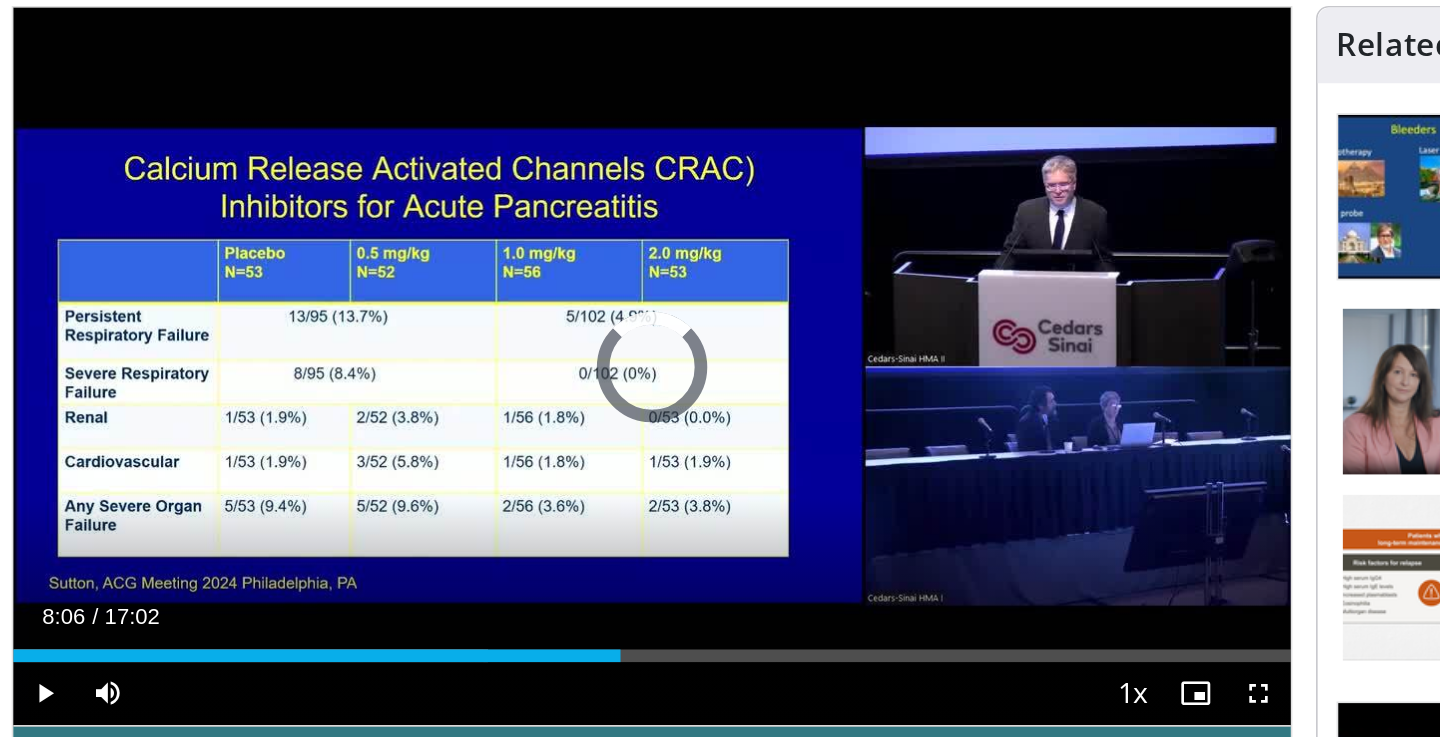 click on "Current Time  8:06 / Duration  17:02 Play Skip Backward Skip Forward Mute Loaded :  37.14% 08:06 07:40 Stream Type  LIVE Seek to live, currently behind live LIVE   1x Playback Rate 0.5x 0.75x 1x , selected 1.25x 1.5x 1.75x 2x Chapters Chapters Descriptions descriptions off , selected Captions captions off , selected Audio Track en (Main) , selected Fullscreen Enable picture-in-picture mode" at bounding box center [506, 511] 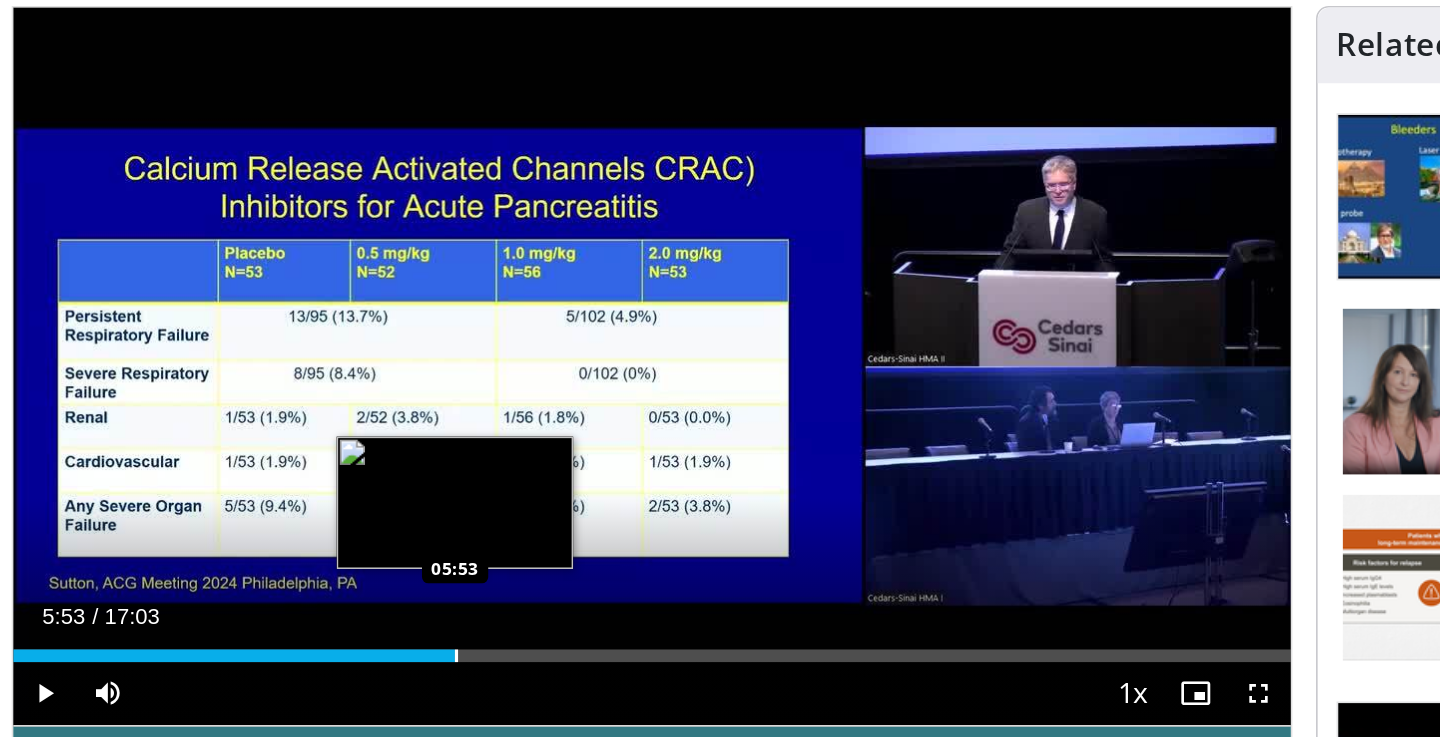 drag, startPoint x: 647, startPoint y: 412, endPoint x: 449, endPoint y: 417, distance: 198.06313 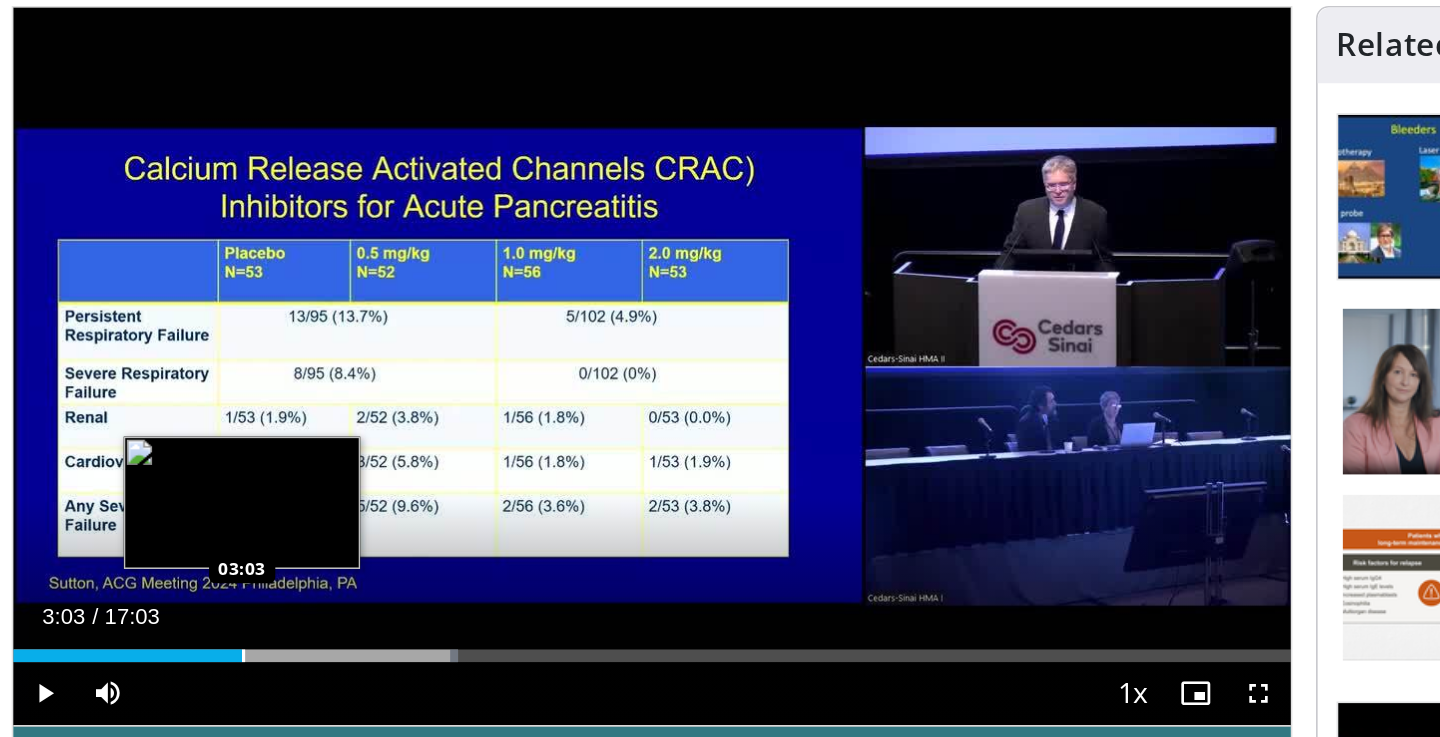 drag, startPoint x: 286, startPoint y: 412, endPoint x: 236, endPoint y: 411, distance: 50.01 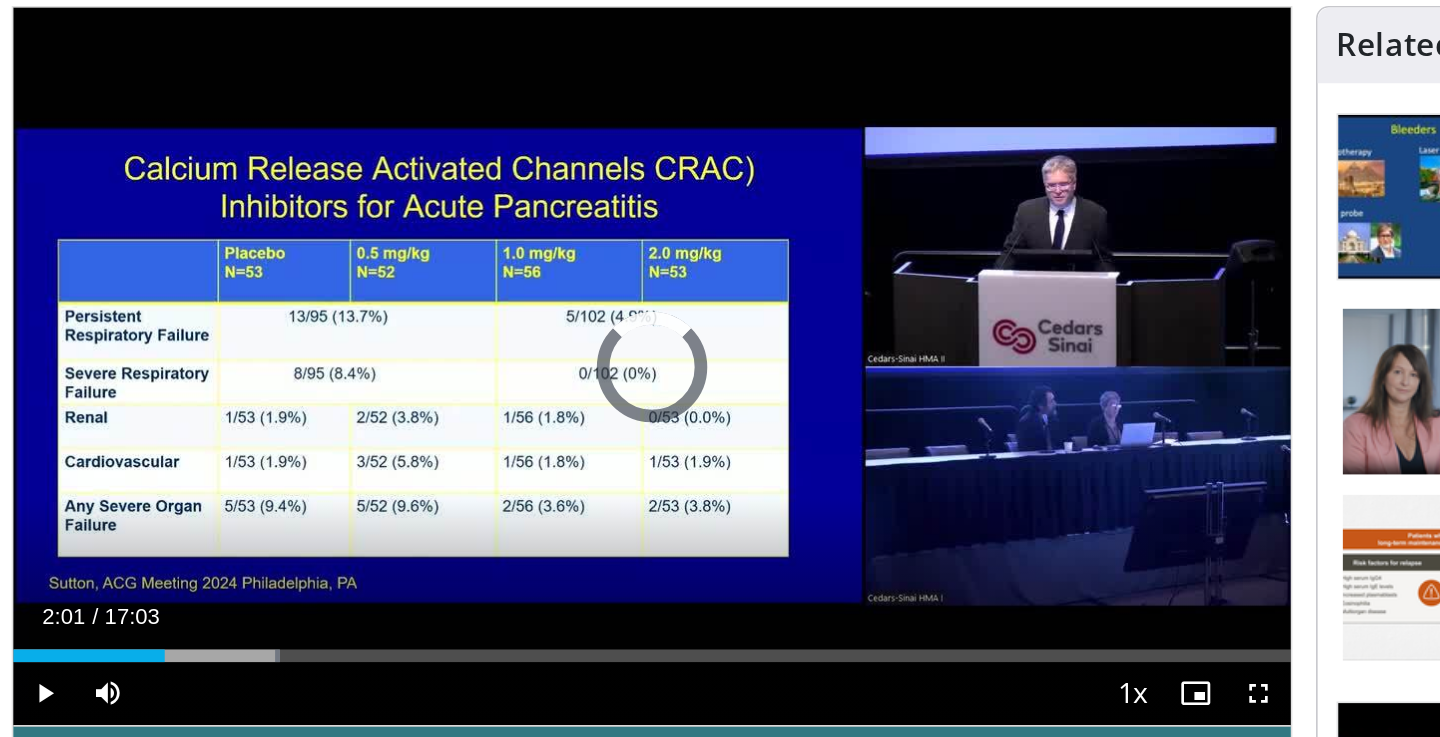 drag, startPoint x: 235, startPoint y: 411, endPoint x: 156, endPoint y: 415, distance: 79.101204 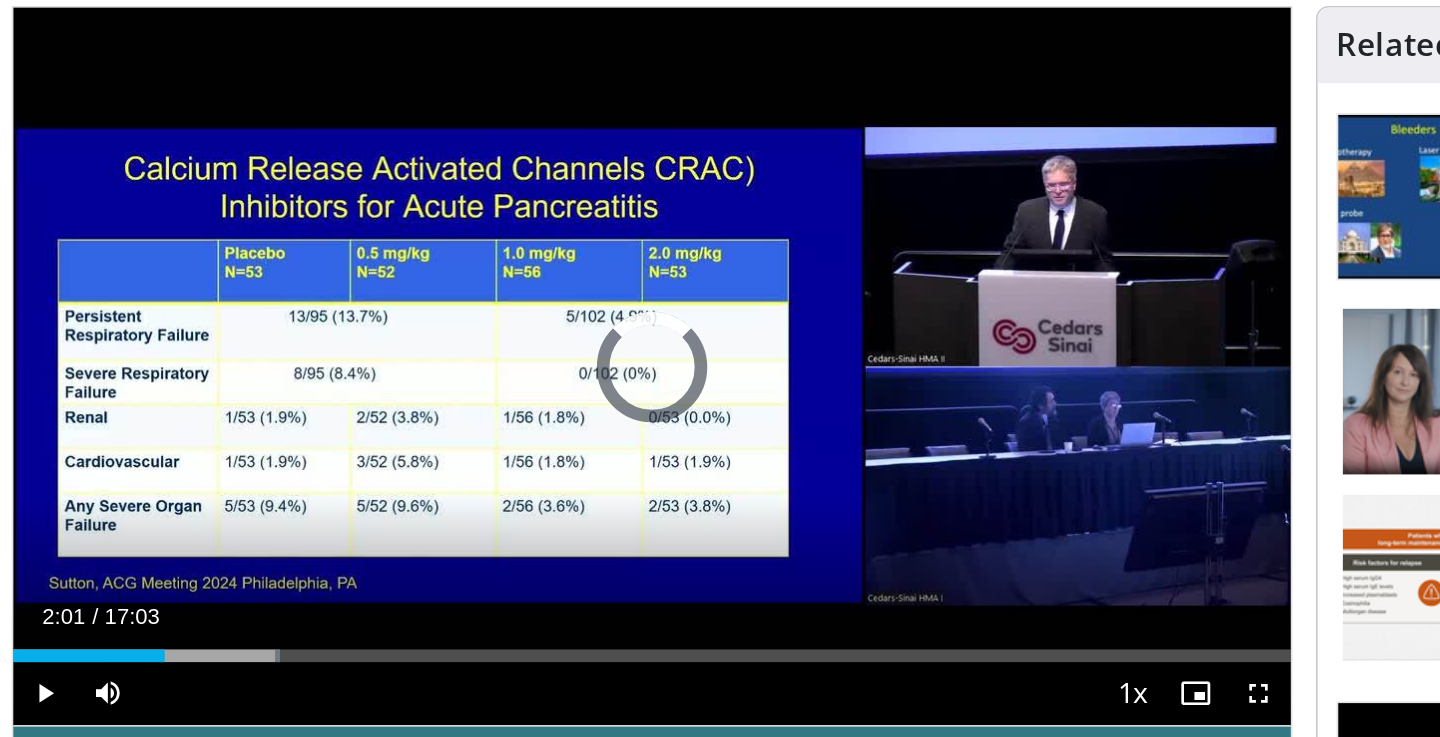 click on "Loaded :  20.91% 02:01 02:01" at bounding box center (506, 481) 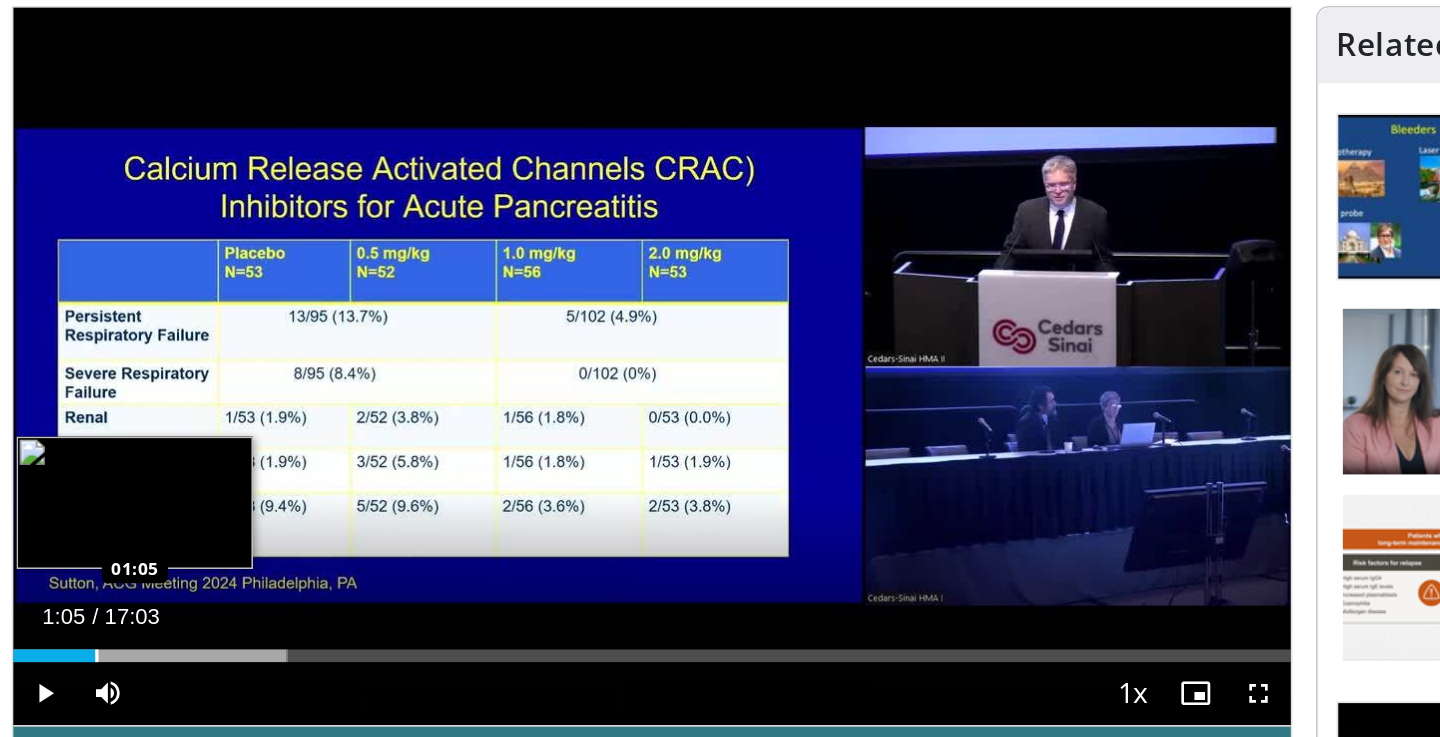 drag, startPoint x: 153, startPoint y: 414, endPoint x: 90, endPoint y: 404, distance: 63.788715 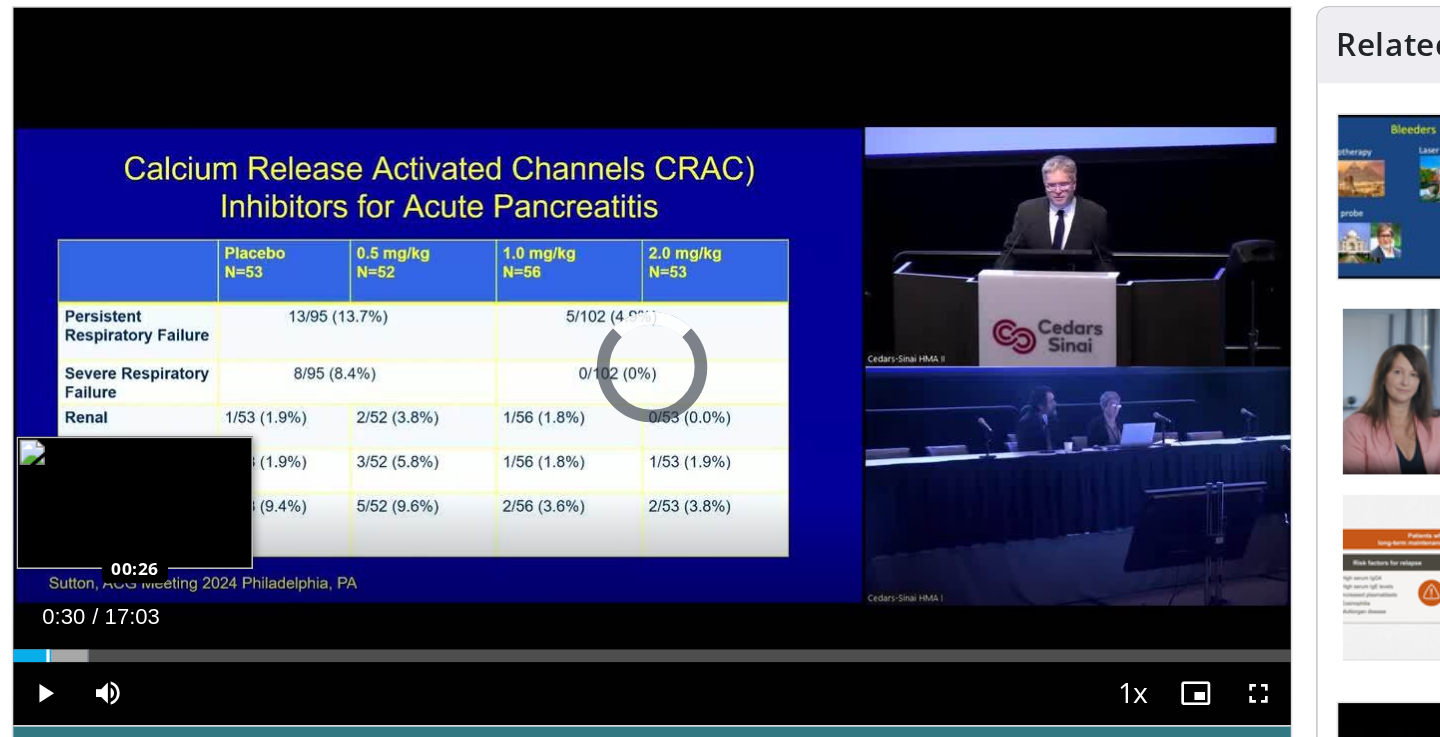 drag, startPoint x: 92, startPoint y: 412, endPoint x: 41, endPoint y: 410, distance: 51.0392 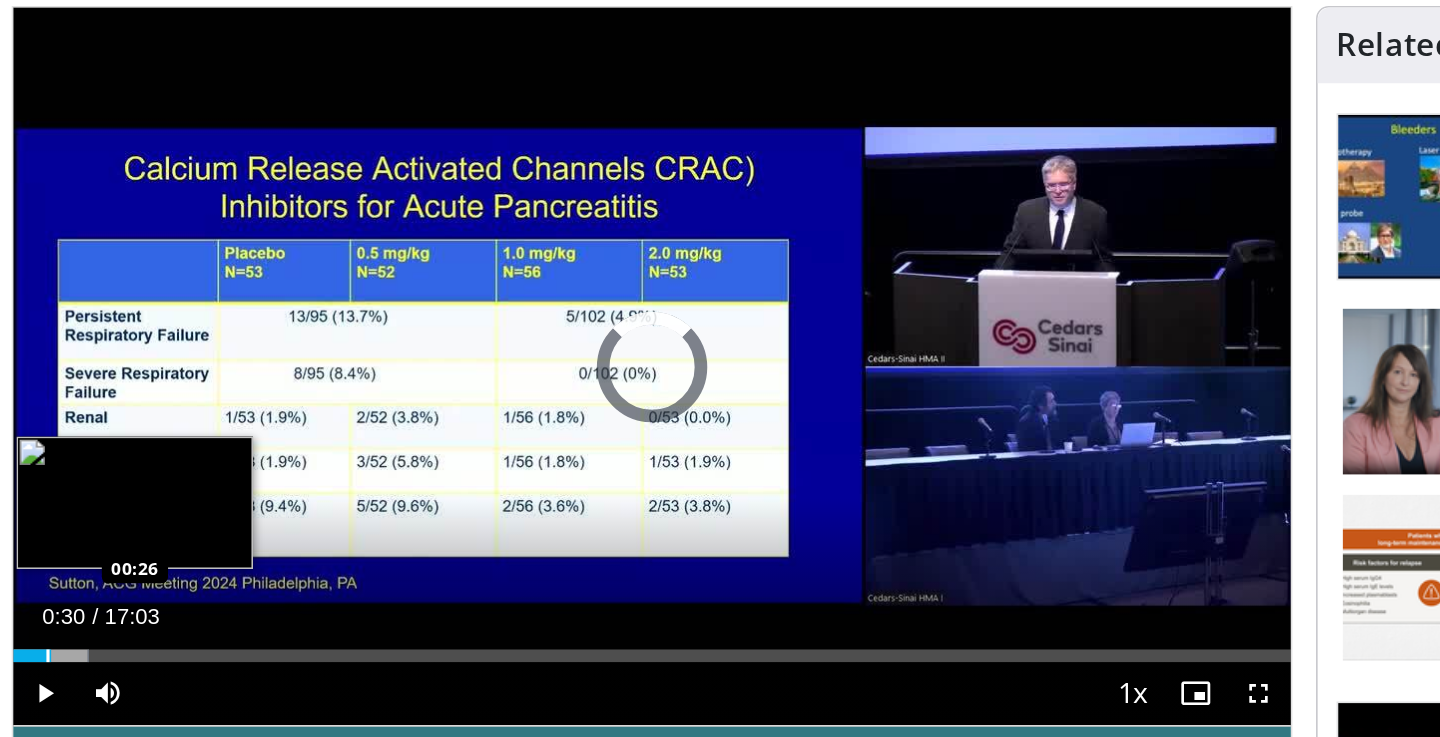 click on "Loaded :  5.95% 00:26 00:26" at bounding box center [506, 481] 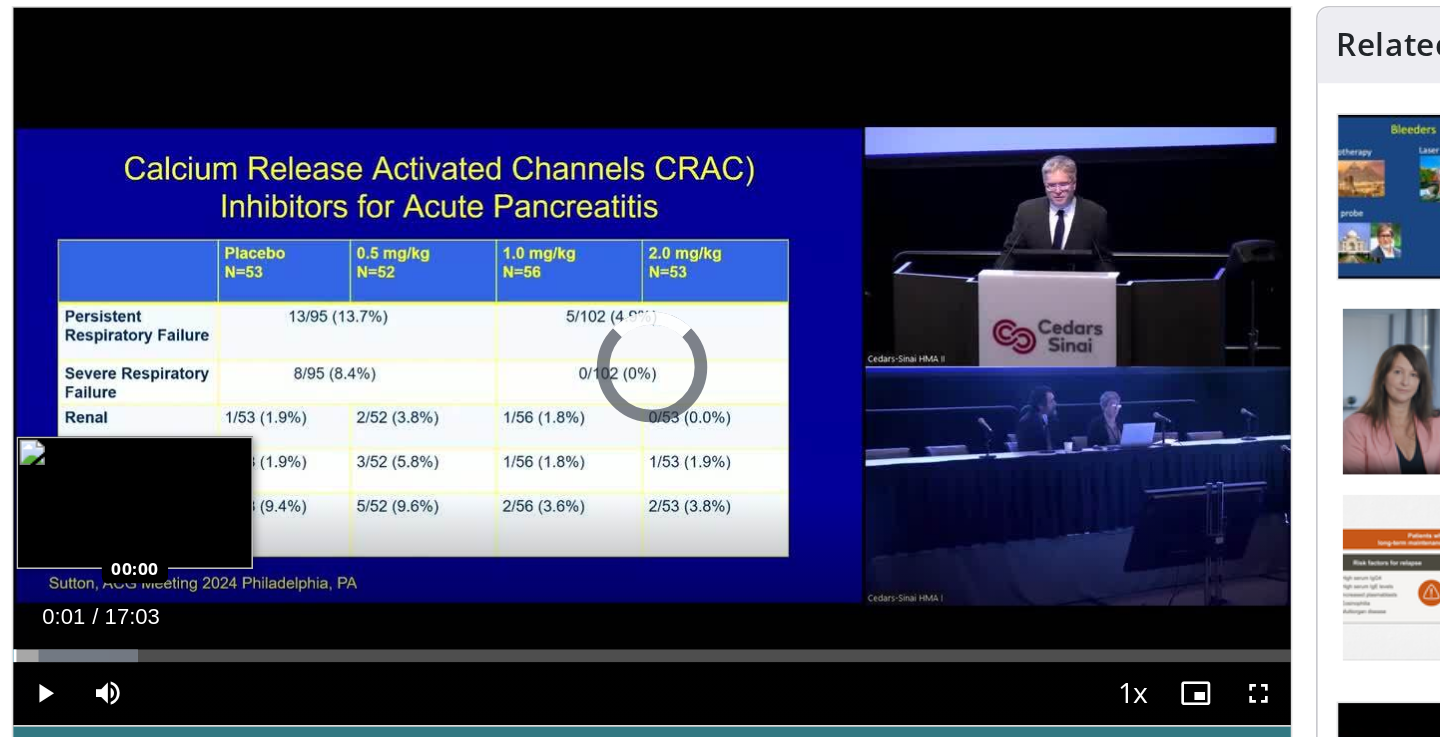drag, startPoint x: 32, startPoint y: 412, endPoint x: 8, endPoint y: 412, distance: 24 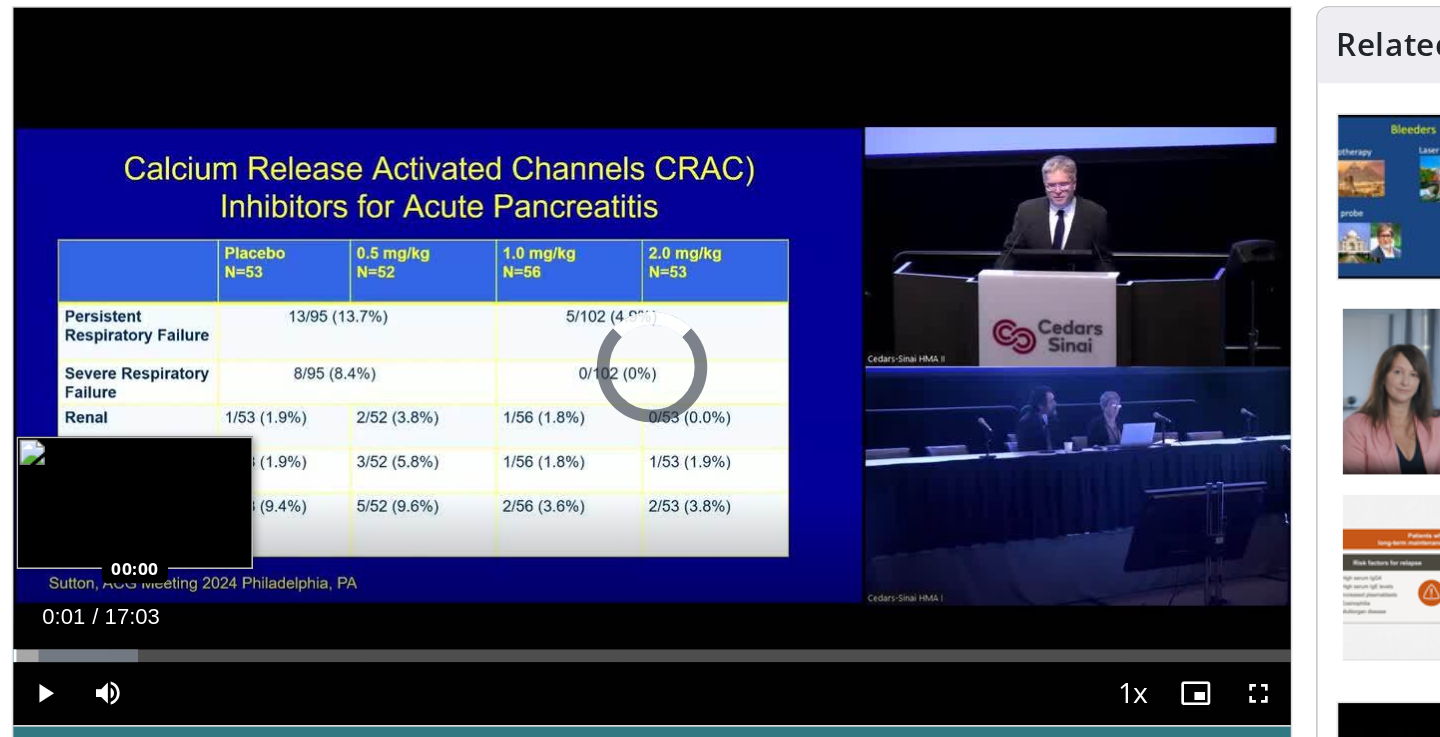 click on "Loaded :  9.77% 00:01 00:00" at bounding box center (506, 487) 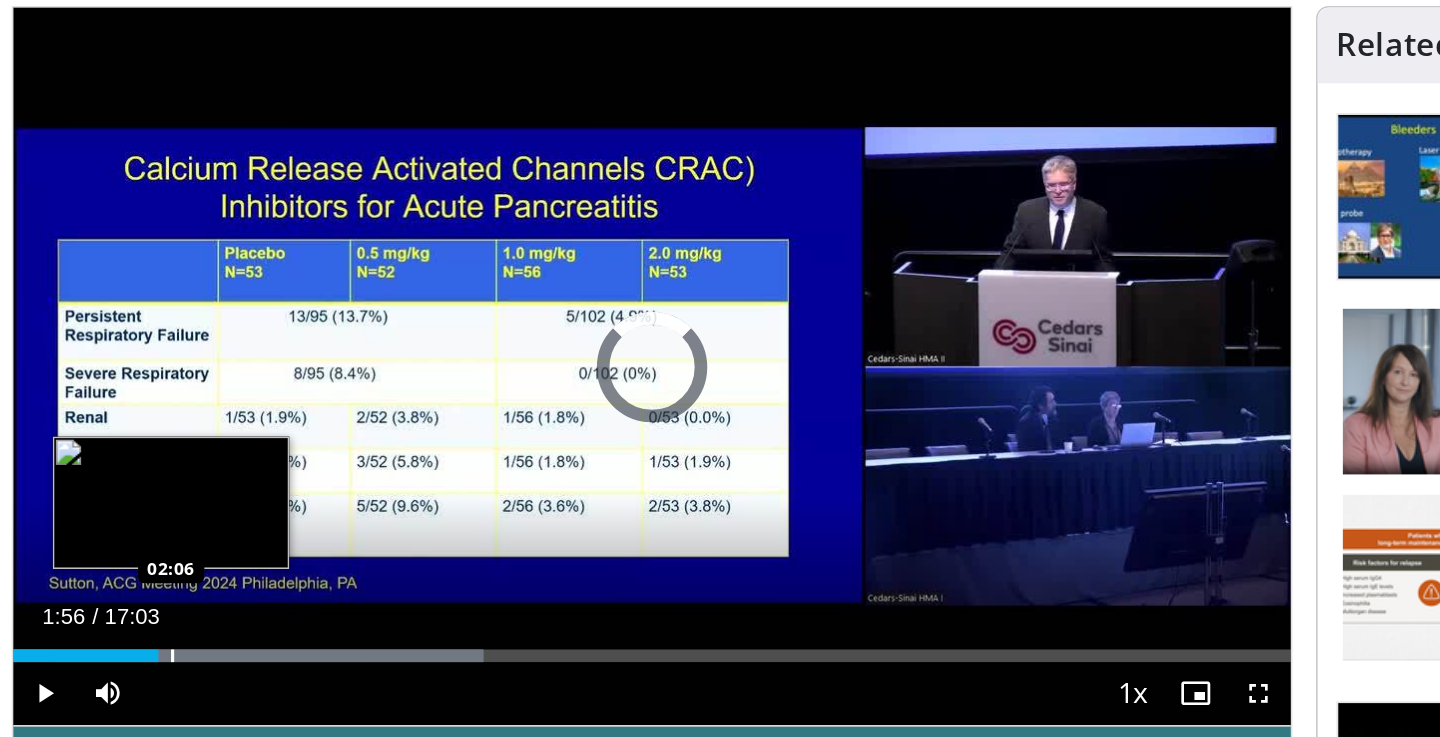 click on "Loaded :  36.83% 01:56 02:06" at bounding box center [506, 487] 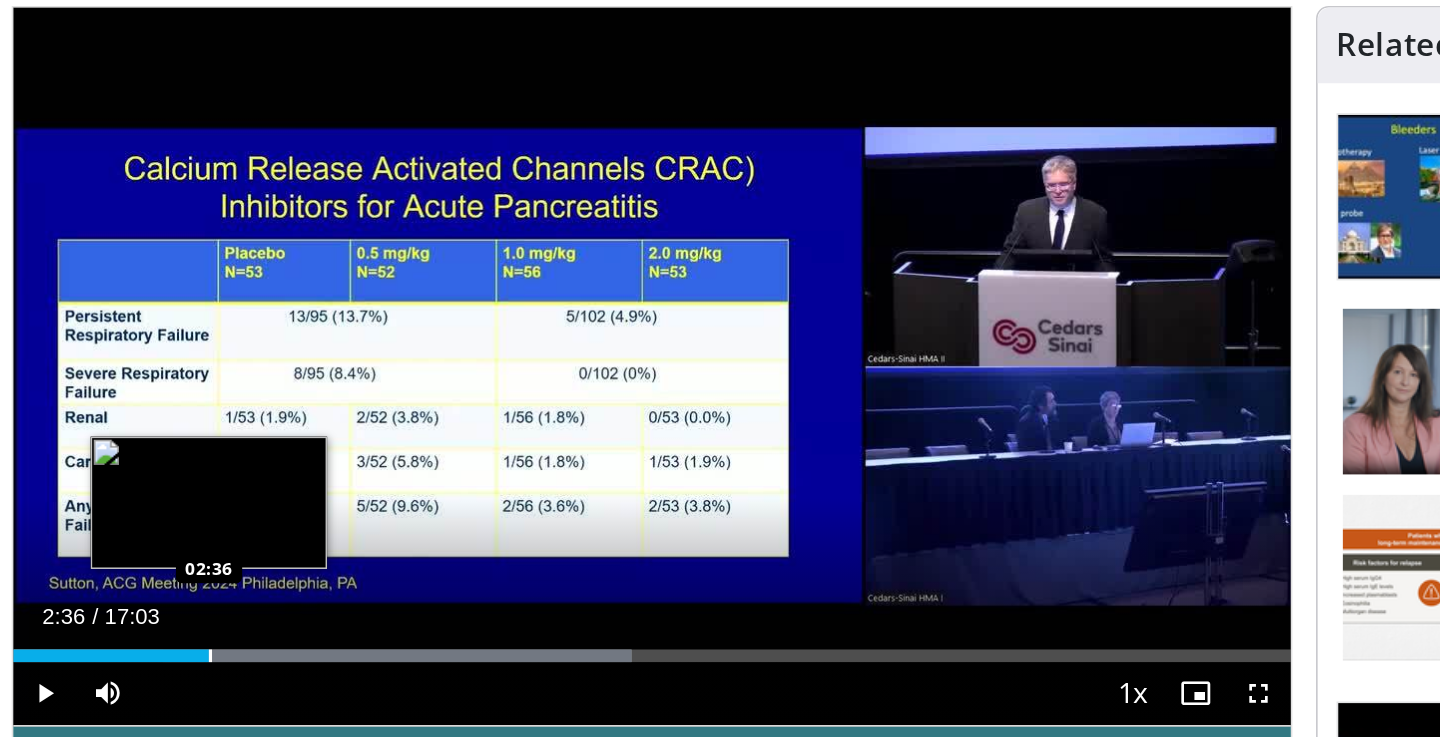 click on "Loaded :  48.46% 02:36 02:36" at bounding box center (506, 487) 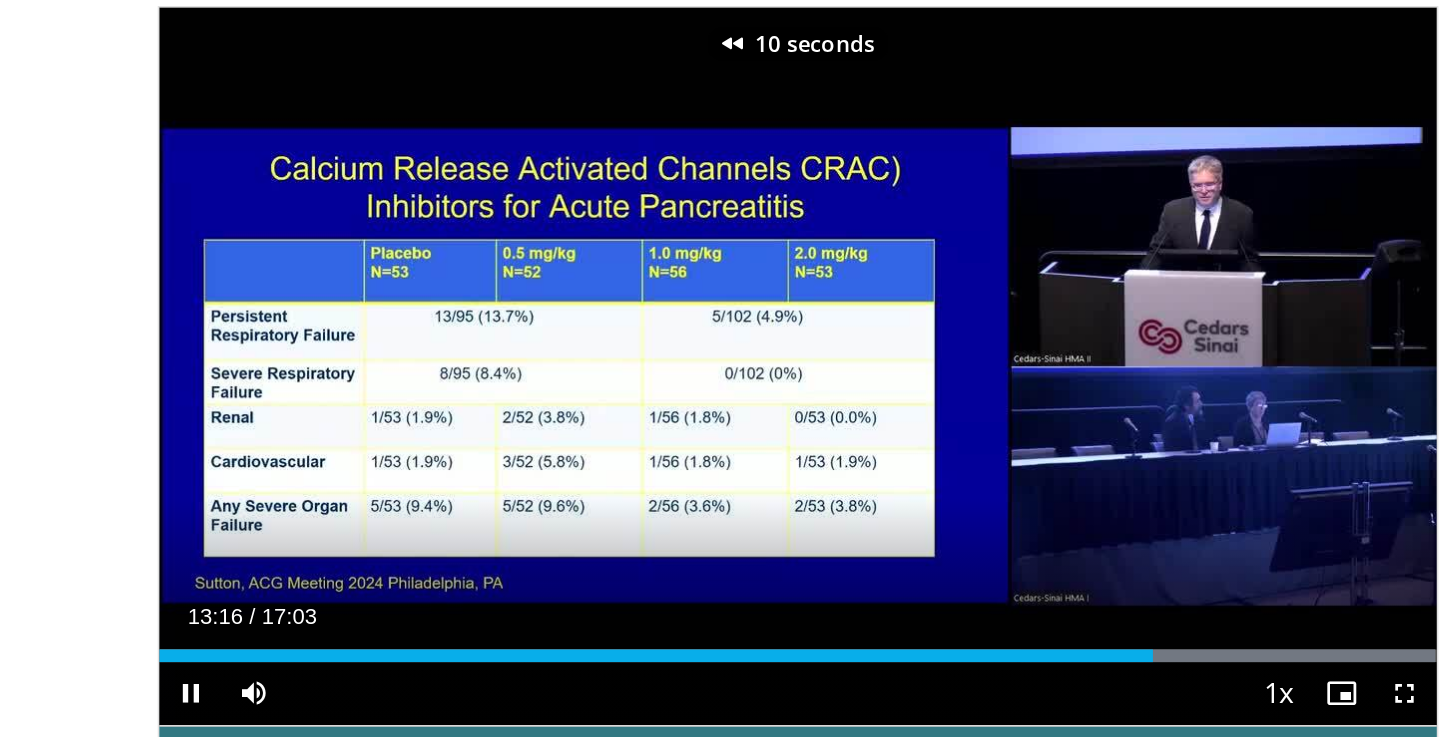 scroll, scrollTop: 145, scrollLeft: 0, axis: vertical 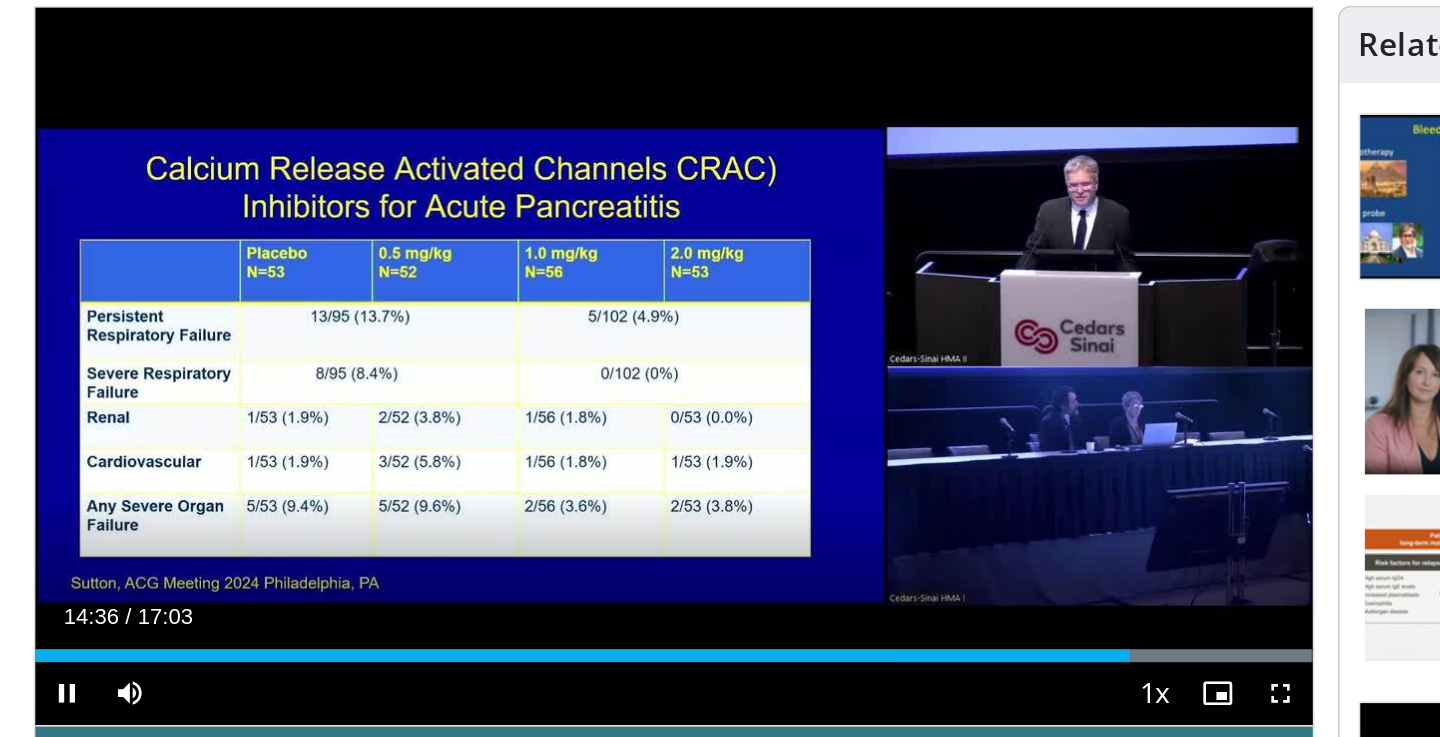 click at bounding box center [121, 511] 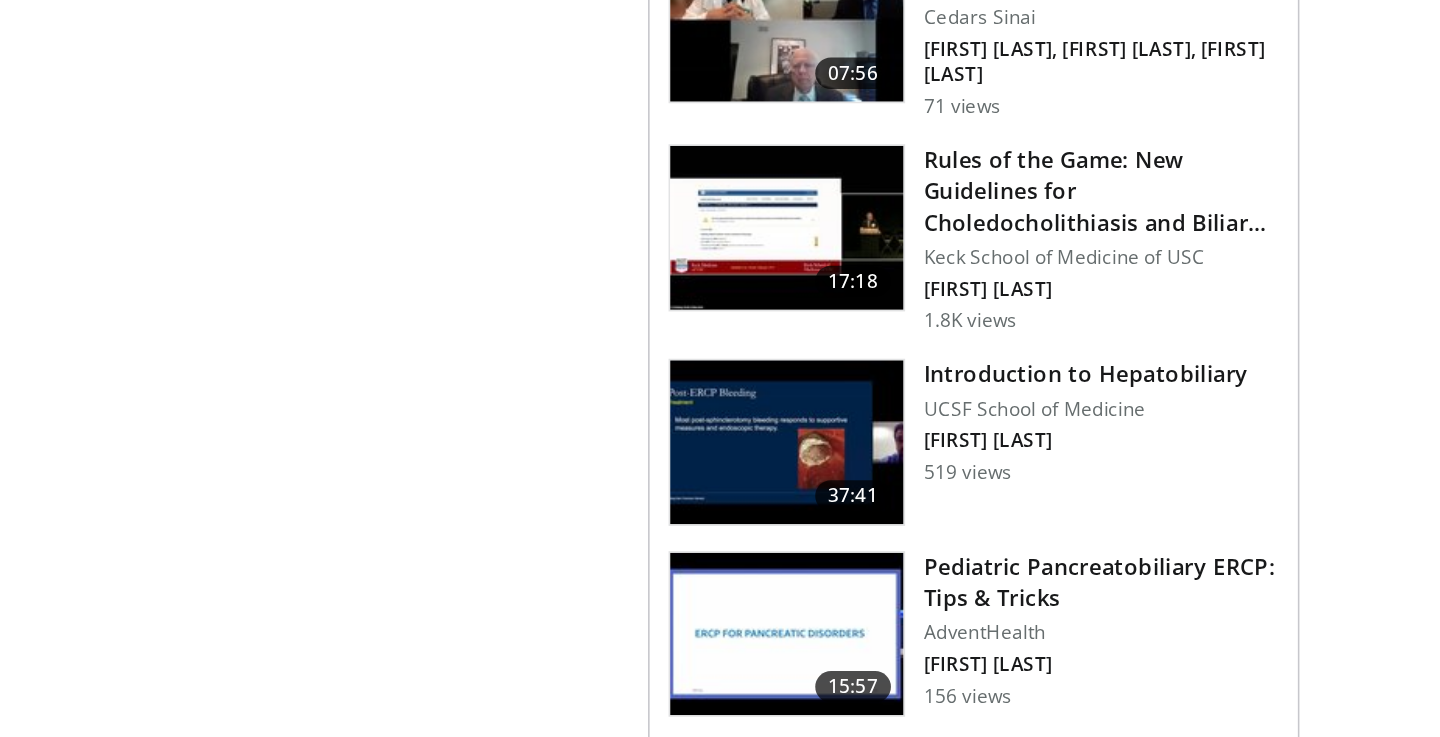 scroll, scrollTop: 1964, scrollLeft: 0, axis: vertical 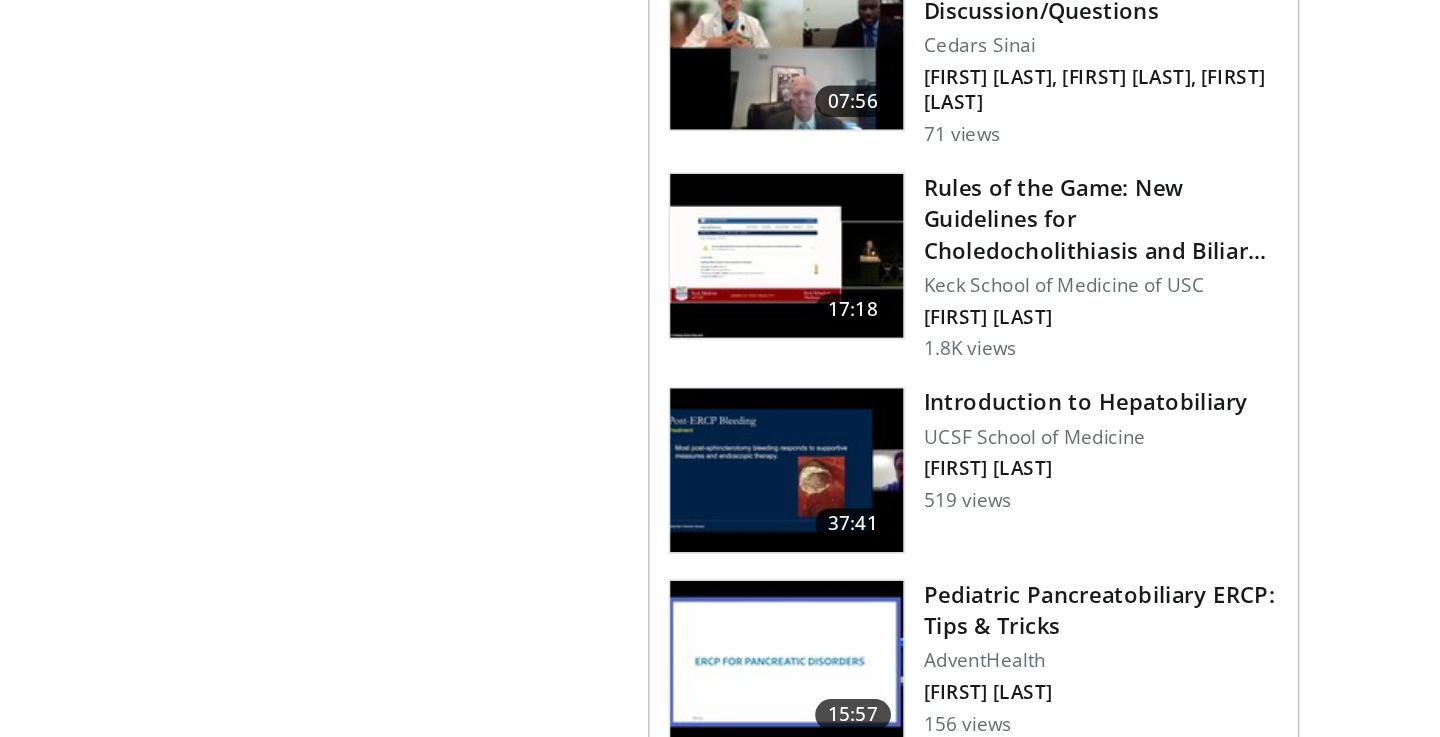 click on "**********" at bounding box center (513, -420) 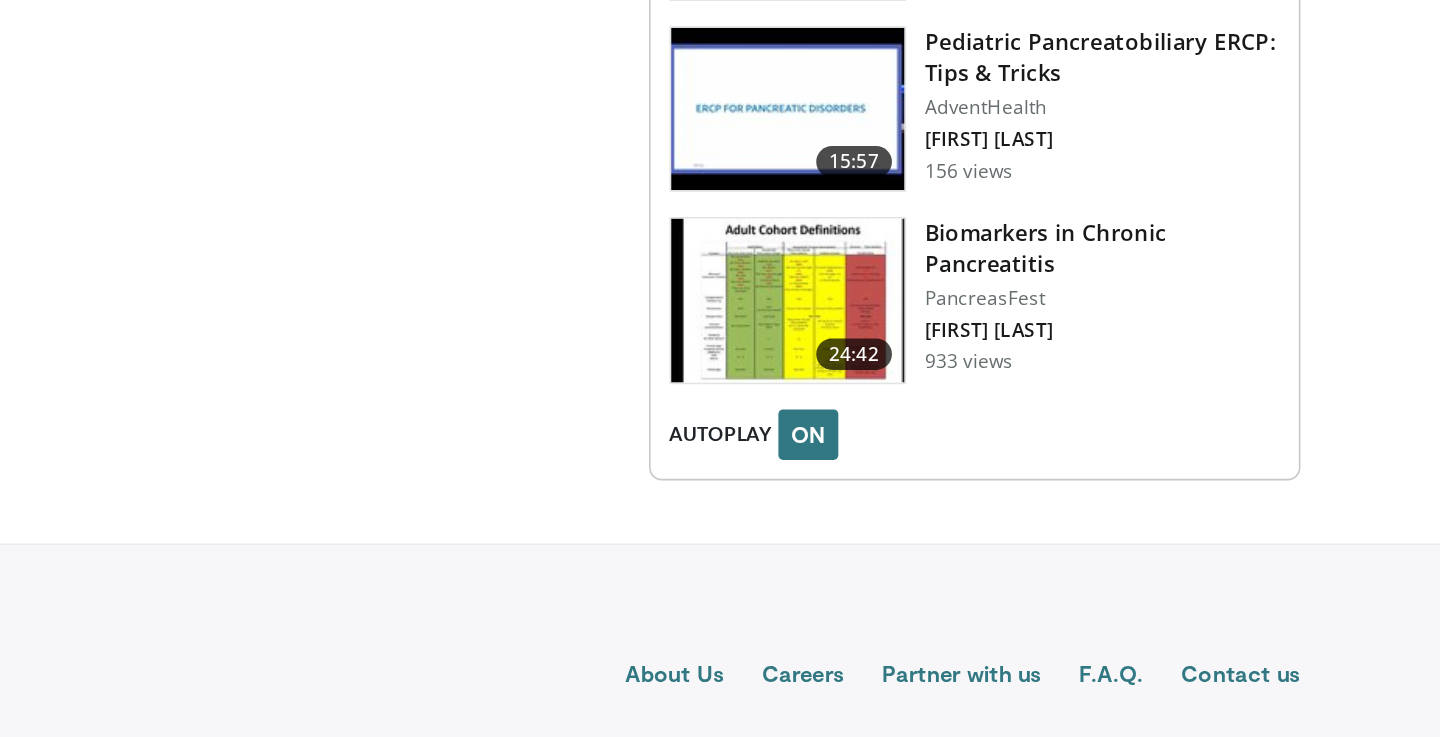 scroll, scrollTop: 2293, scrollLeft: 0, axis: vertical 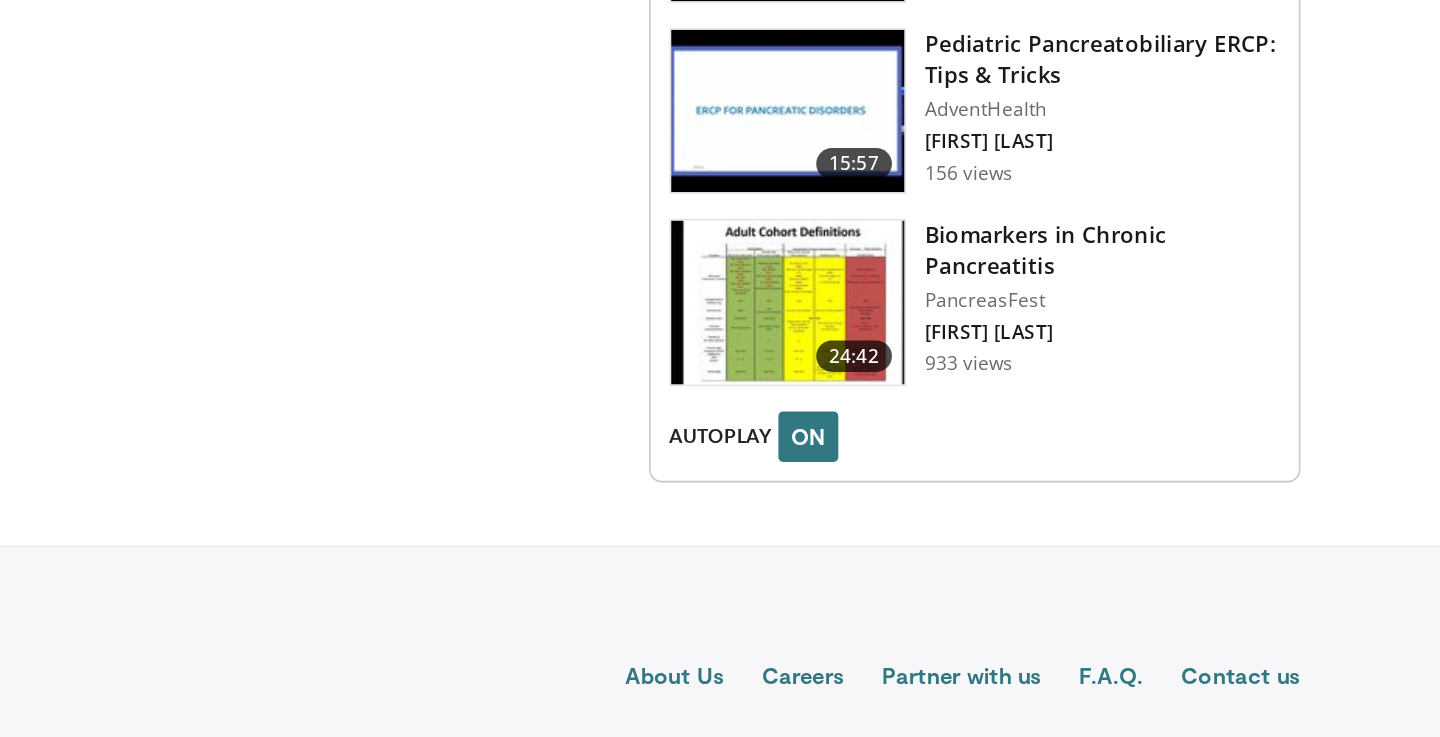 click on "Biomarkers in Chronic Pancreatitis" at bounding box center [1214, 428] 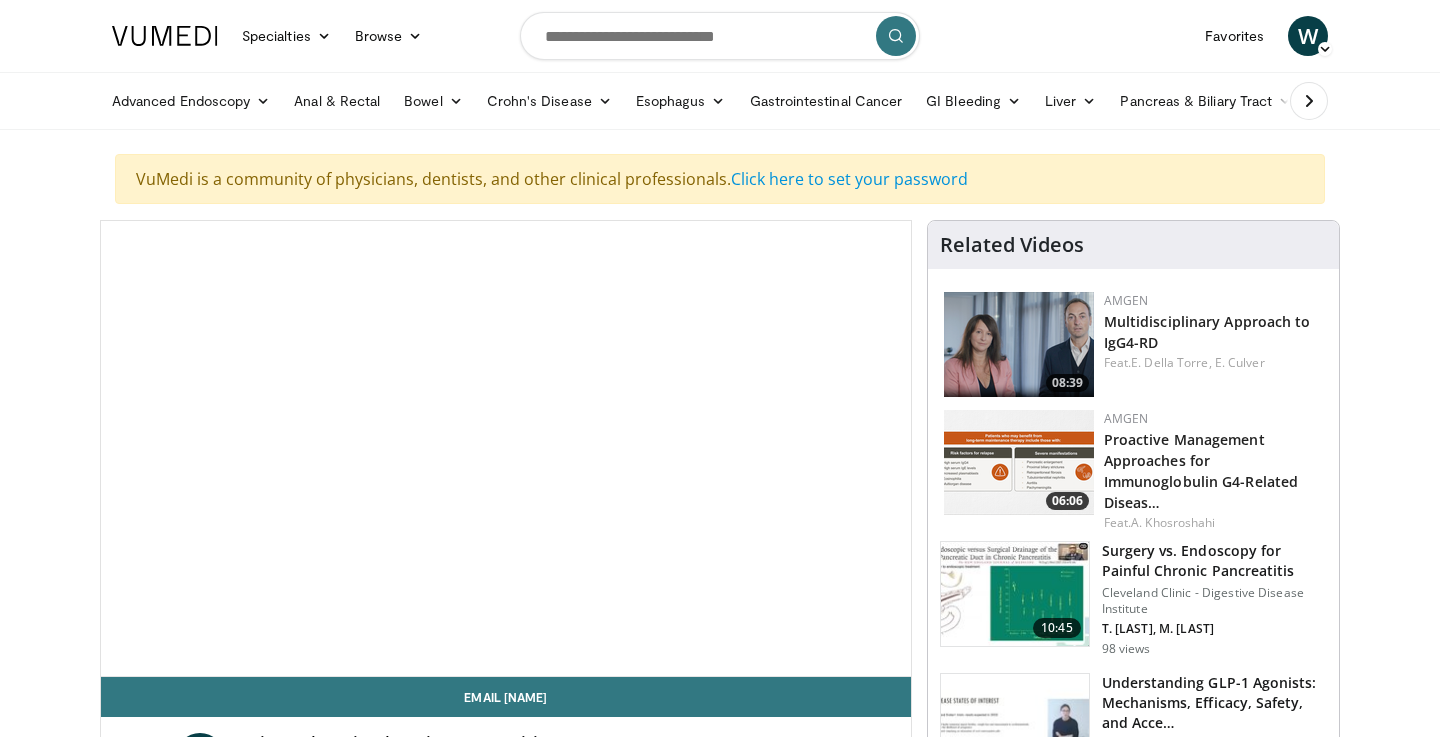 scroll, scrollTop: 26, scrollLeft: 0, axis: vertical 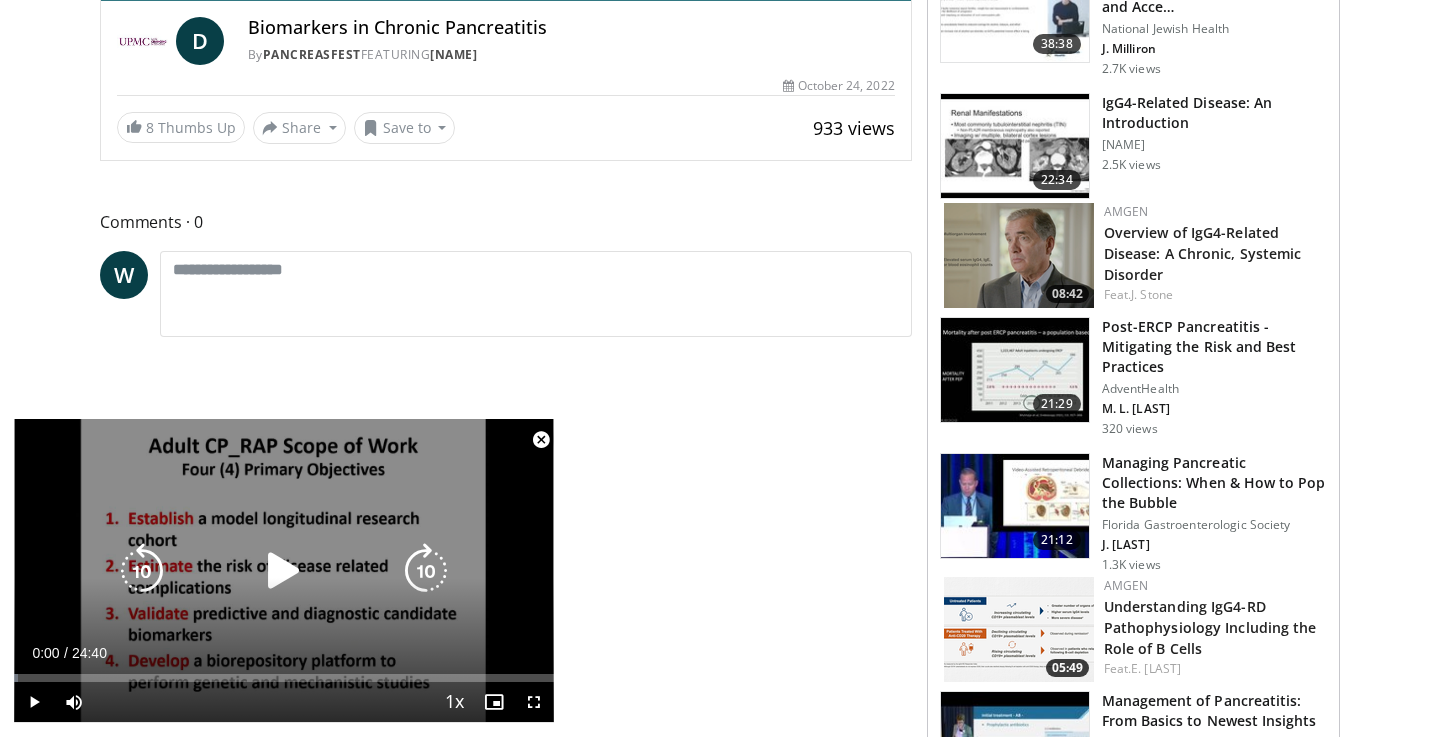click at bounding box center [284, 571] 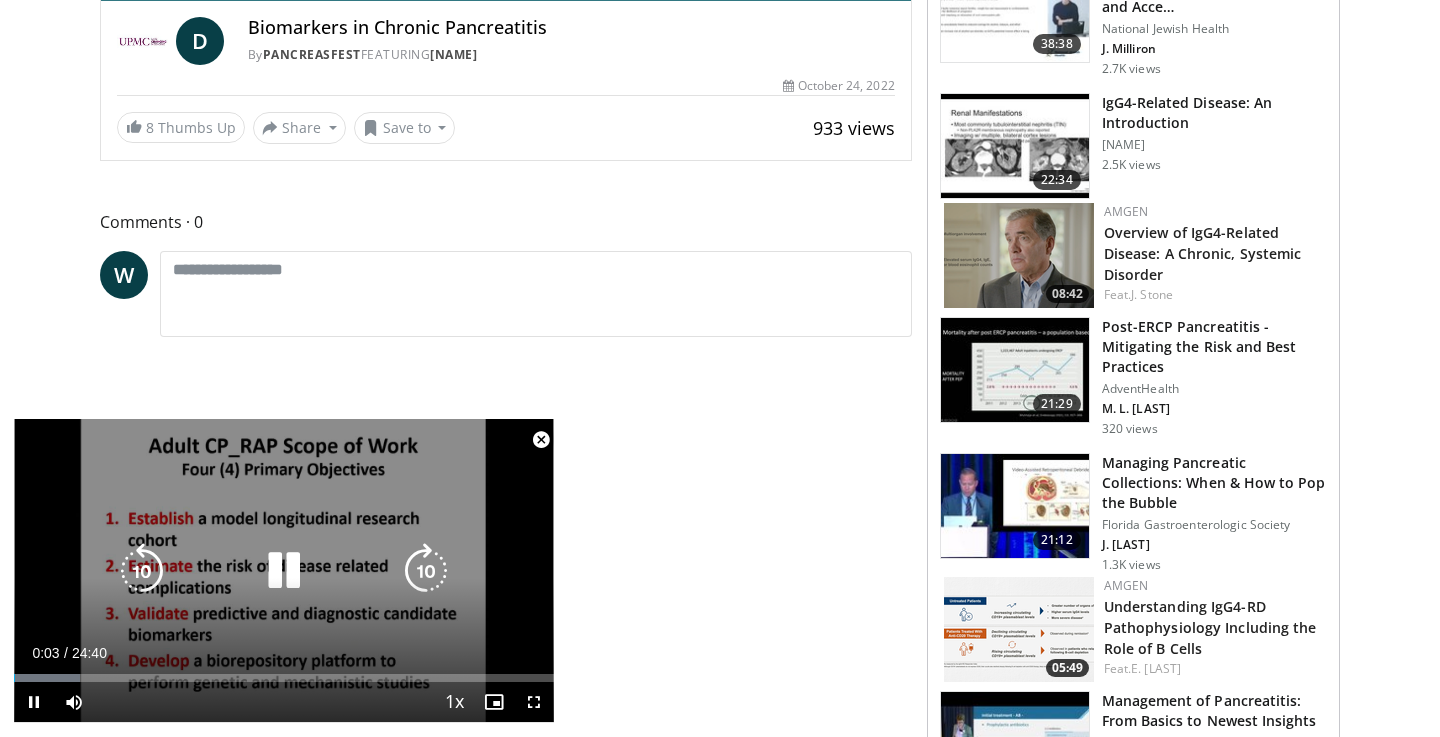 click on "10 seconds
Tap to unmute" at bounding box center (284, 570) 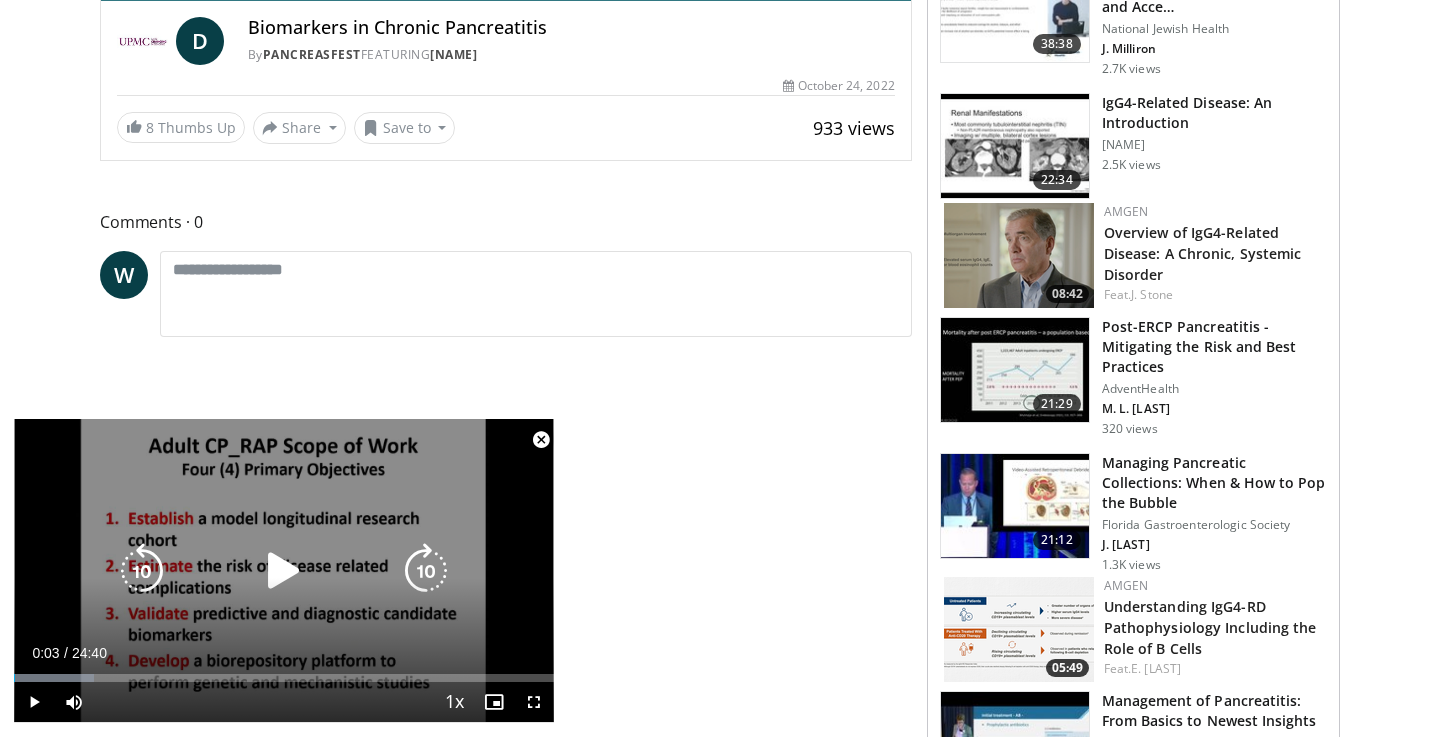 click on "10 seconds
Tap to unmute" at bounding box center [284, 570] 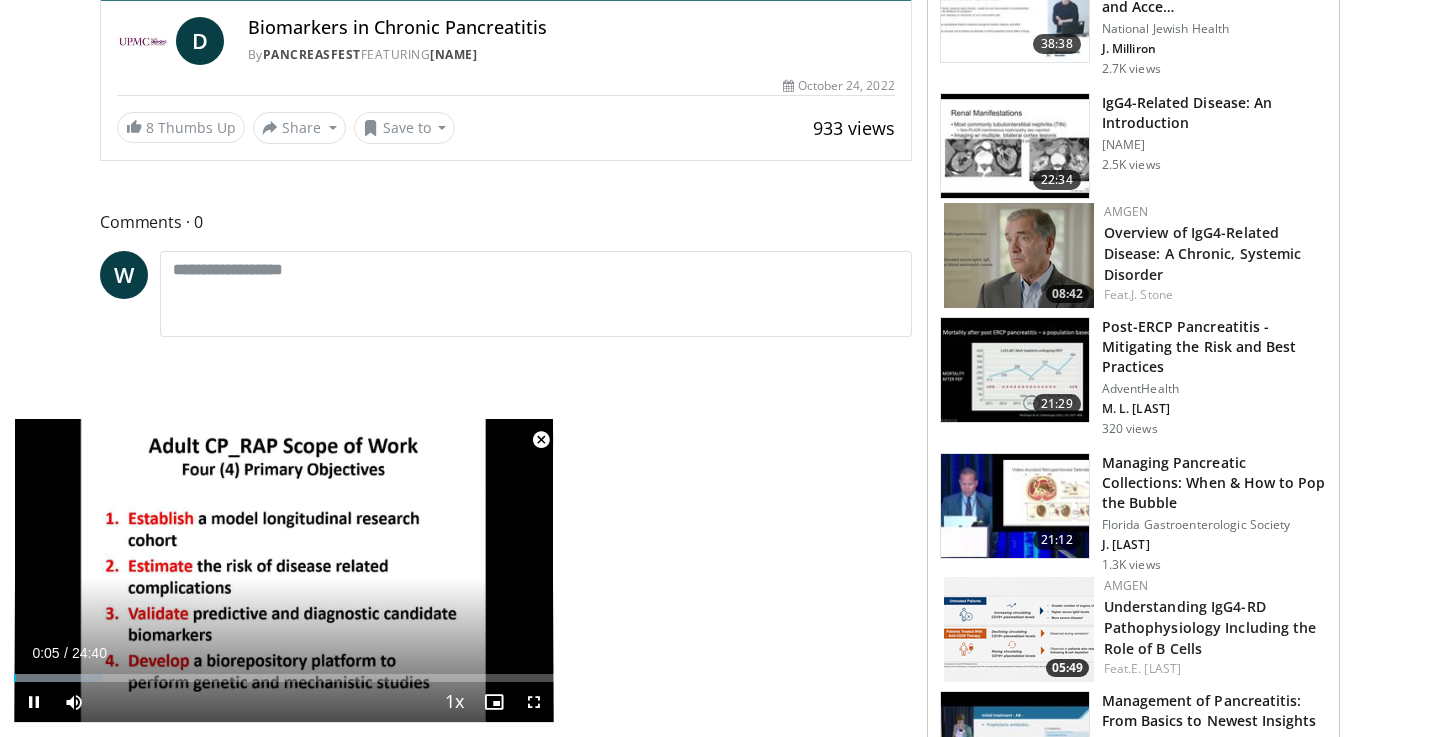 click at bounding box center (494, 702) 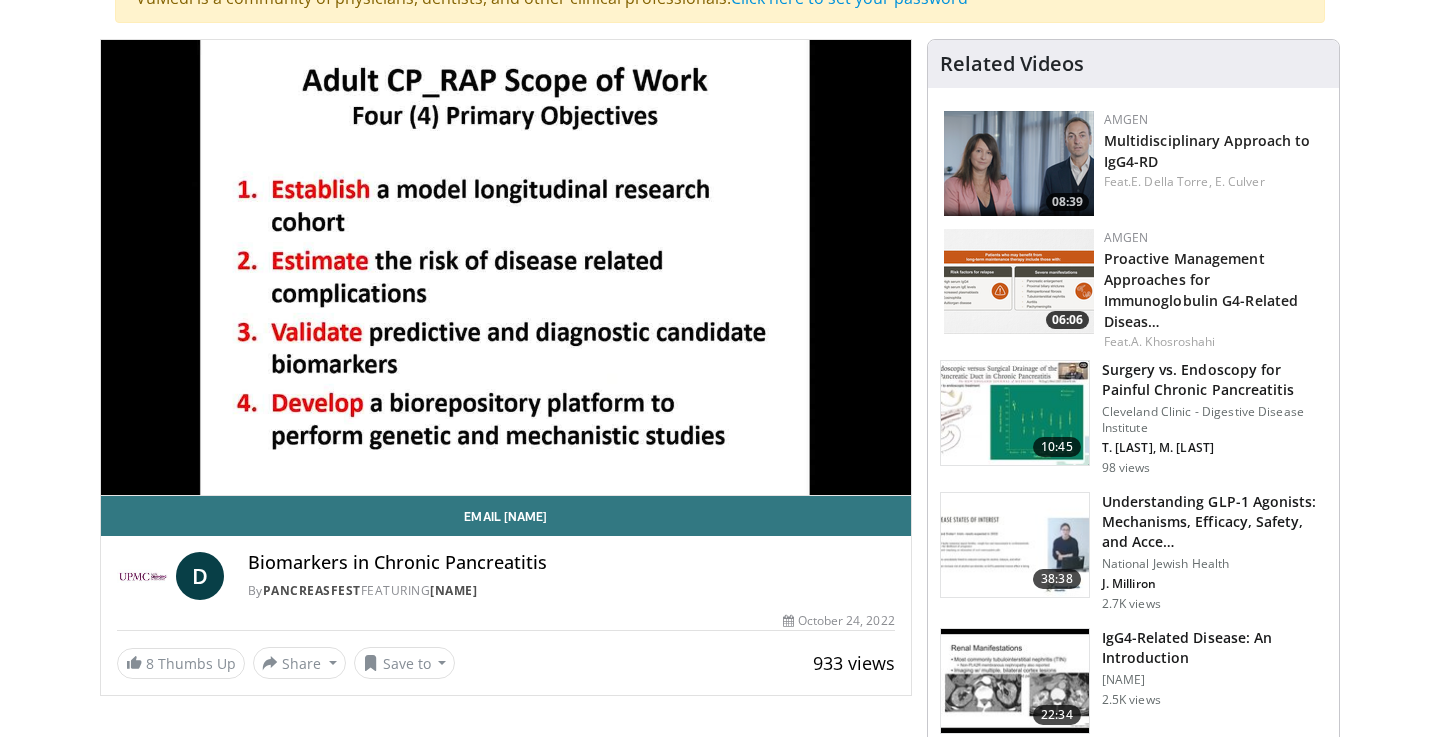 scroll, scrollTop: 178, scrollLeft: 0, axis: vertical 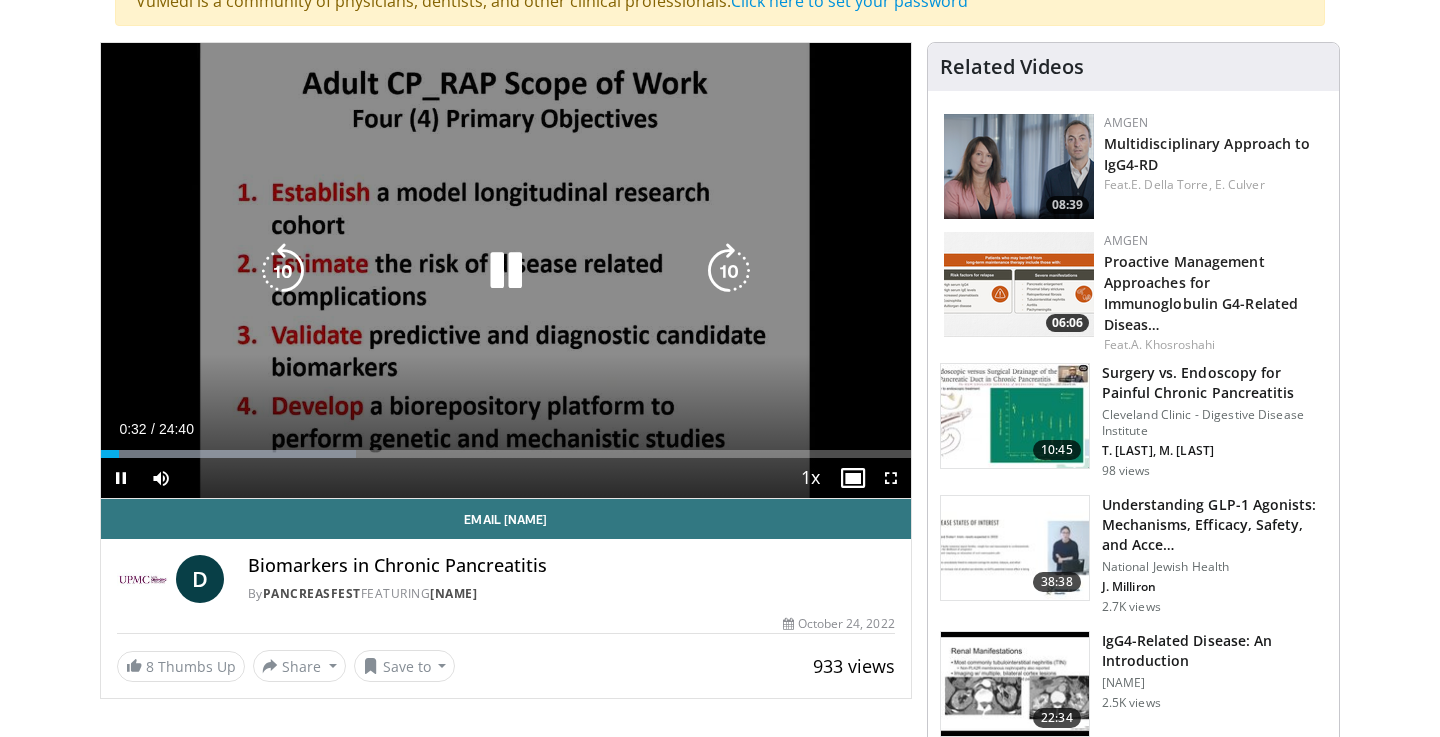 click at bounding box center (506, 271) 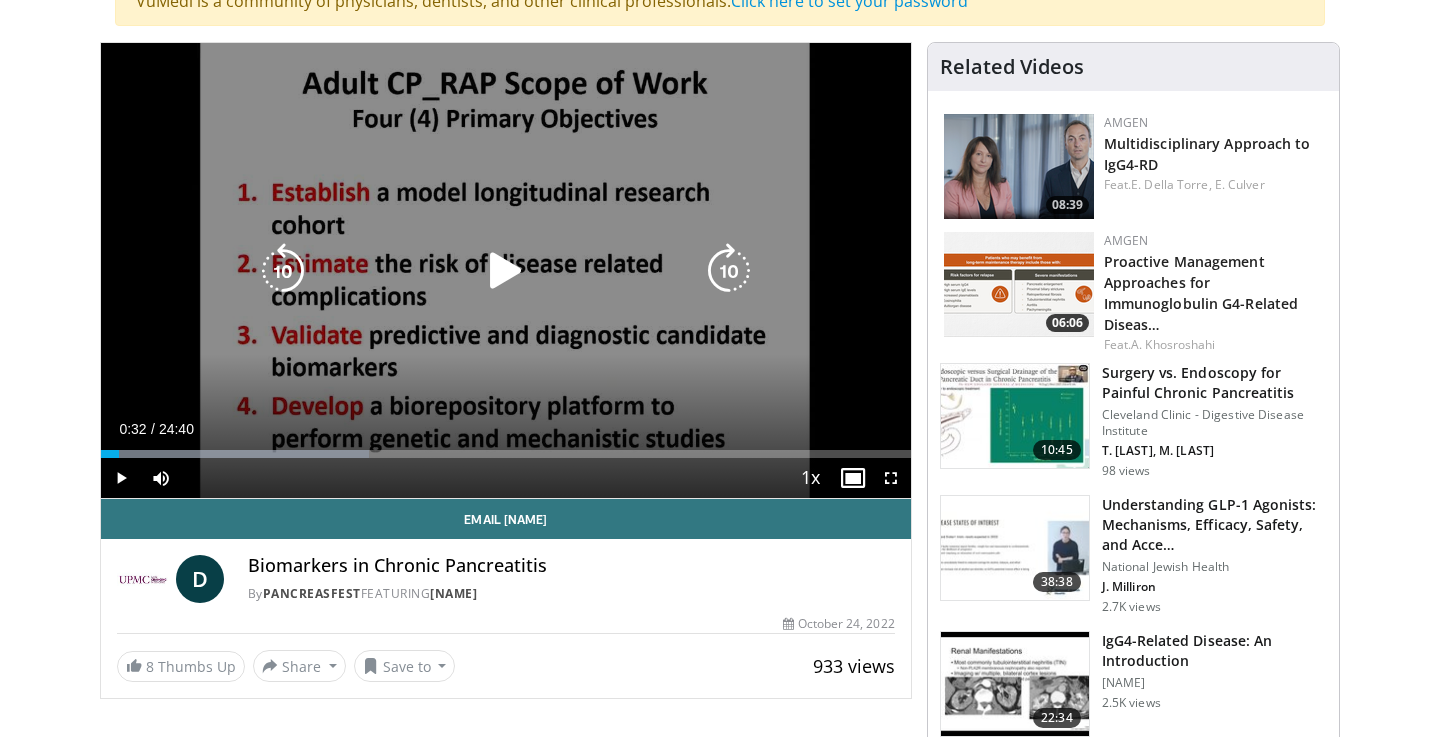 click on "10 seconds
Tap to unmute" at bounding box center (506, 270) 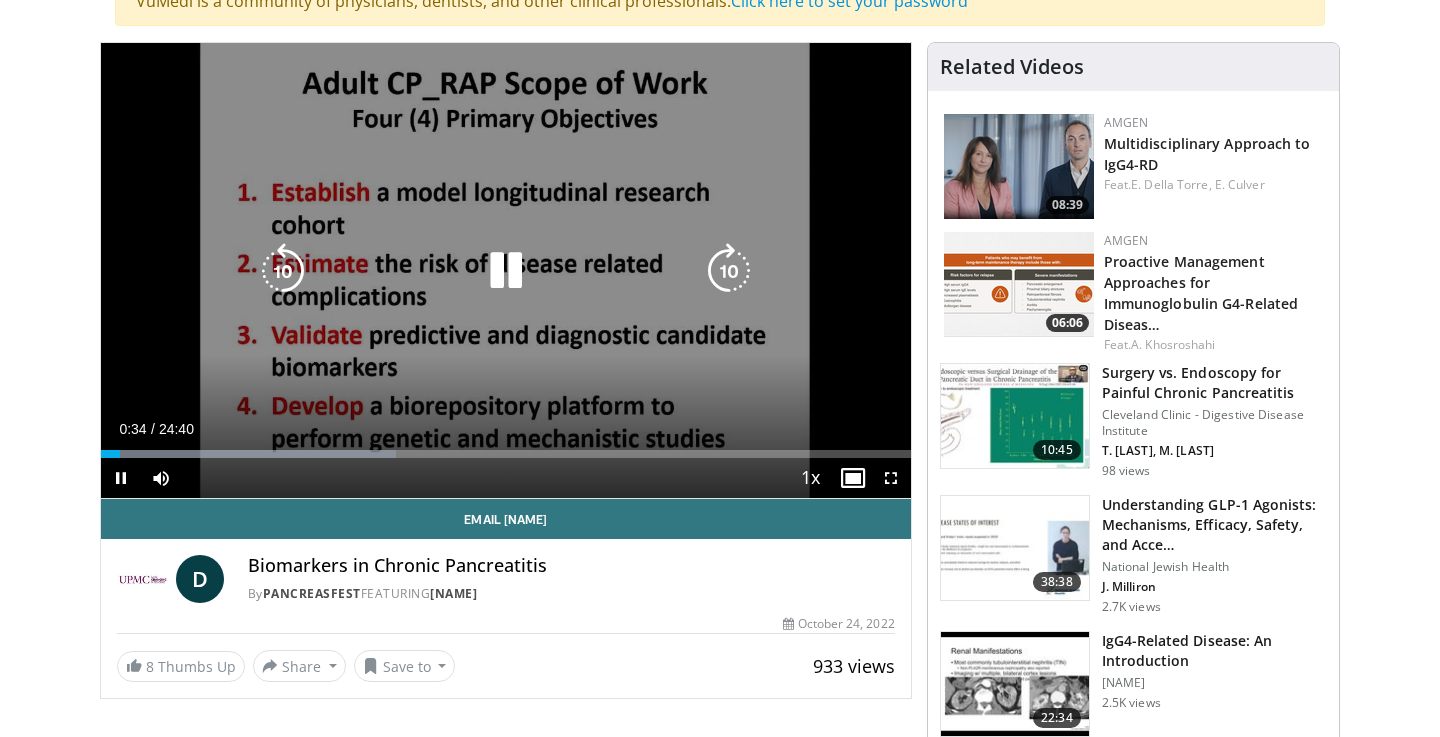 click at bounding box center (283, 271) 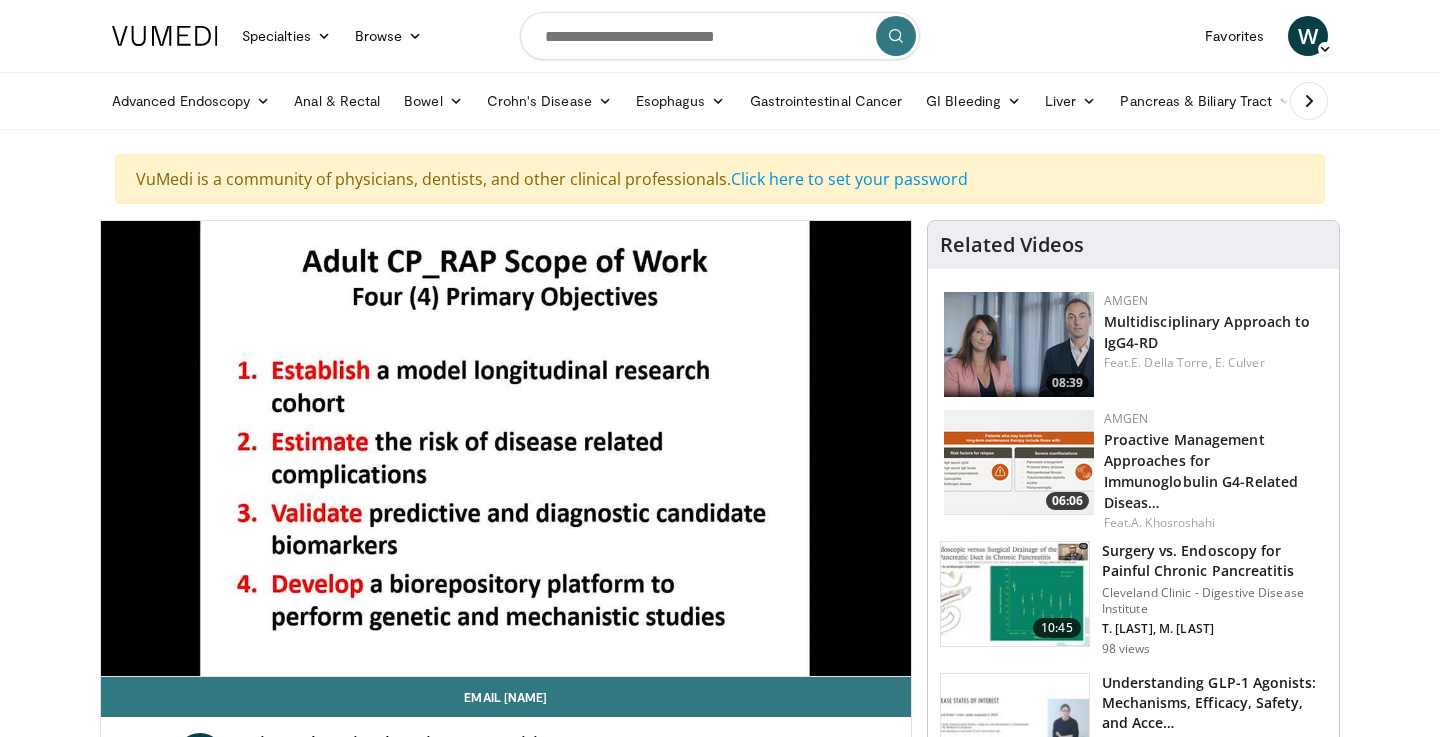 scroll, scrollTop: 0, scrollLeft: 0, axis: both 